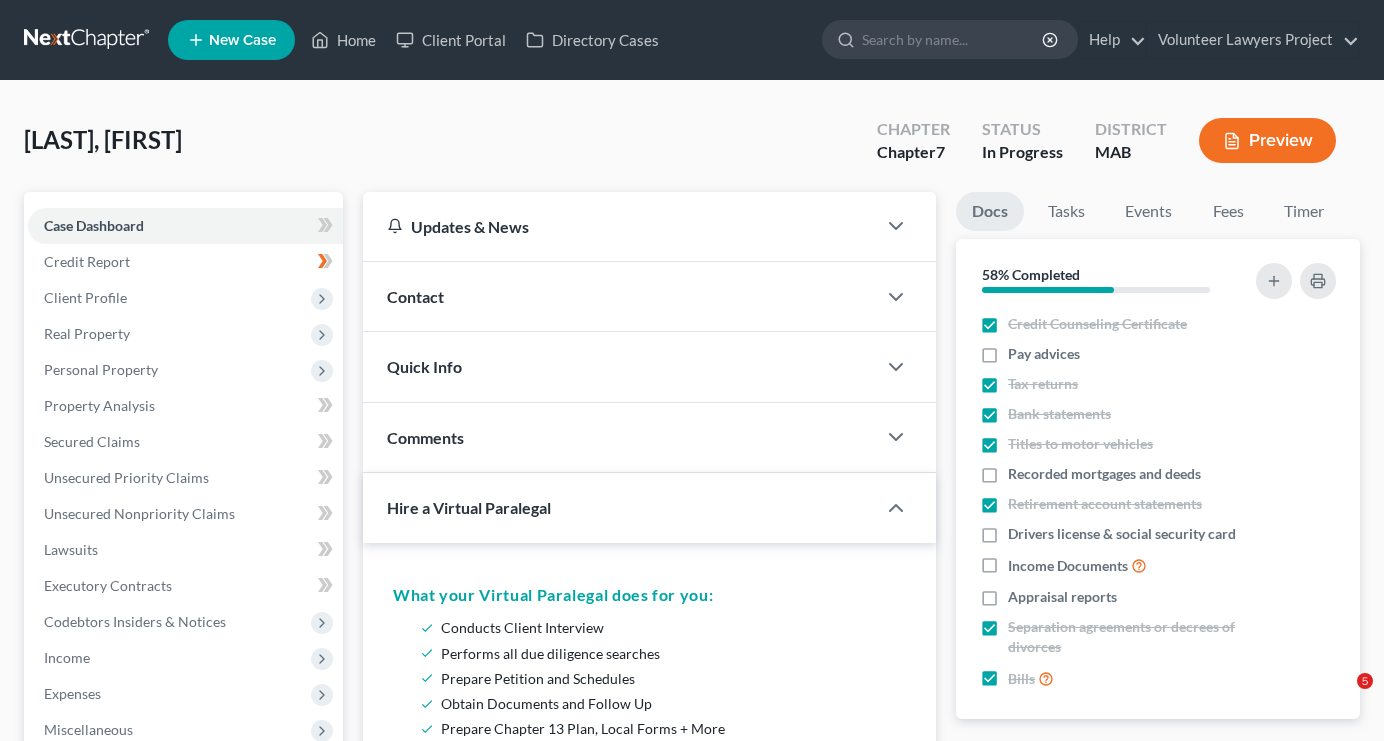 scroll, scrollTop: 0, scrollLeft: 0, axis: both 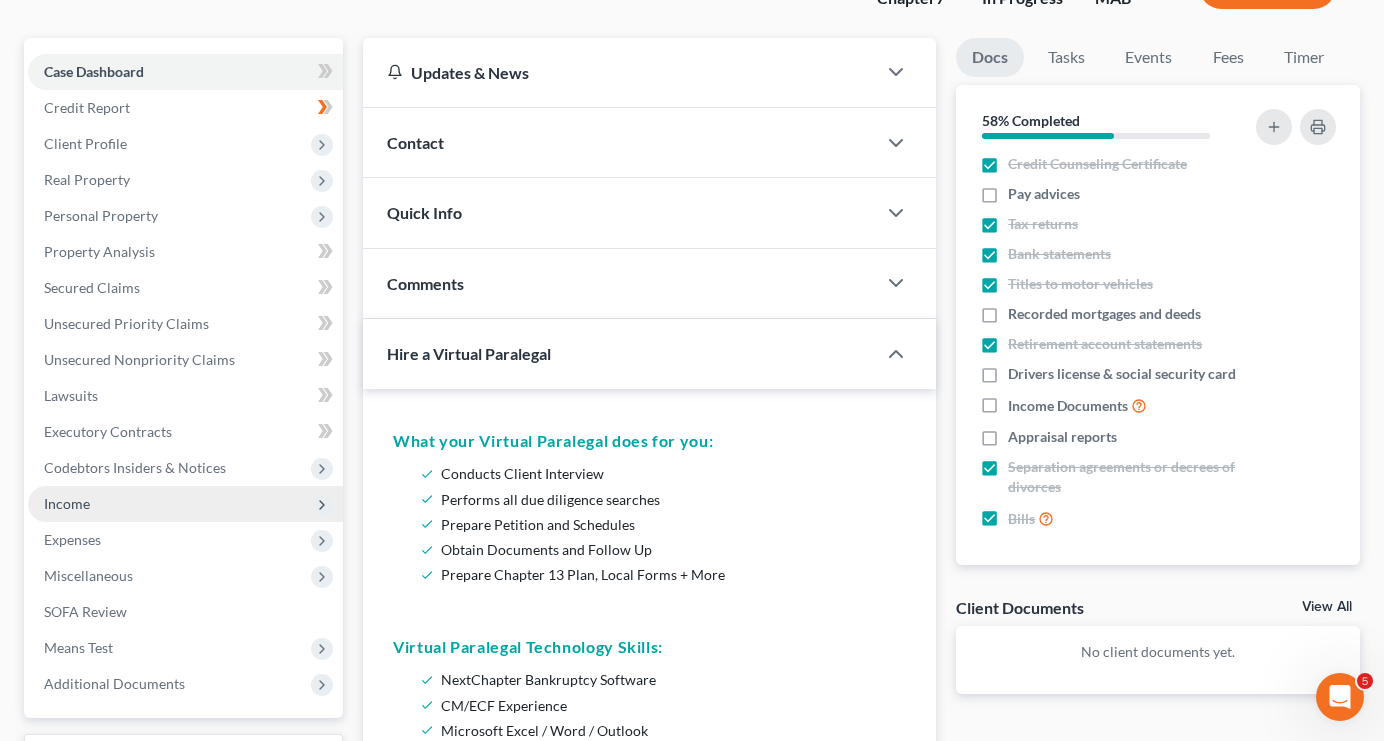 click on "Income" at bounding box center [67, 503] 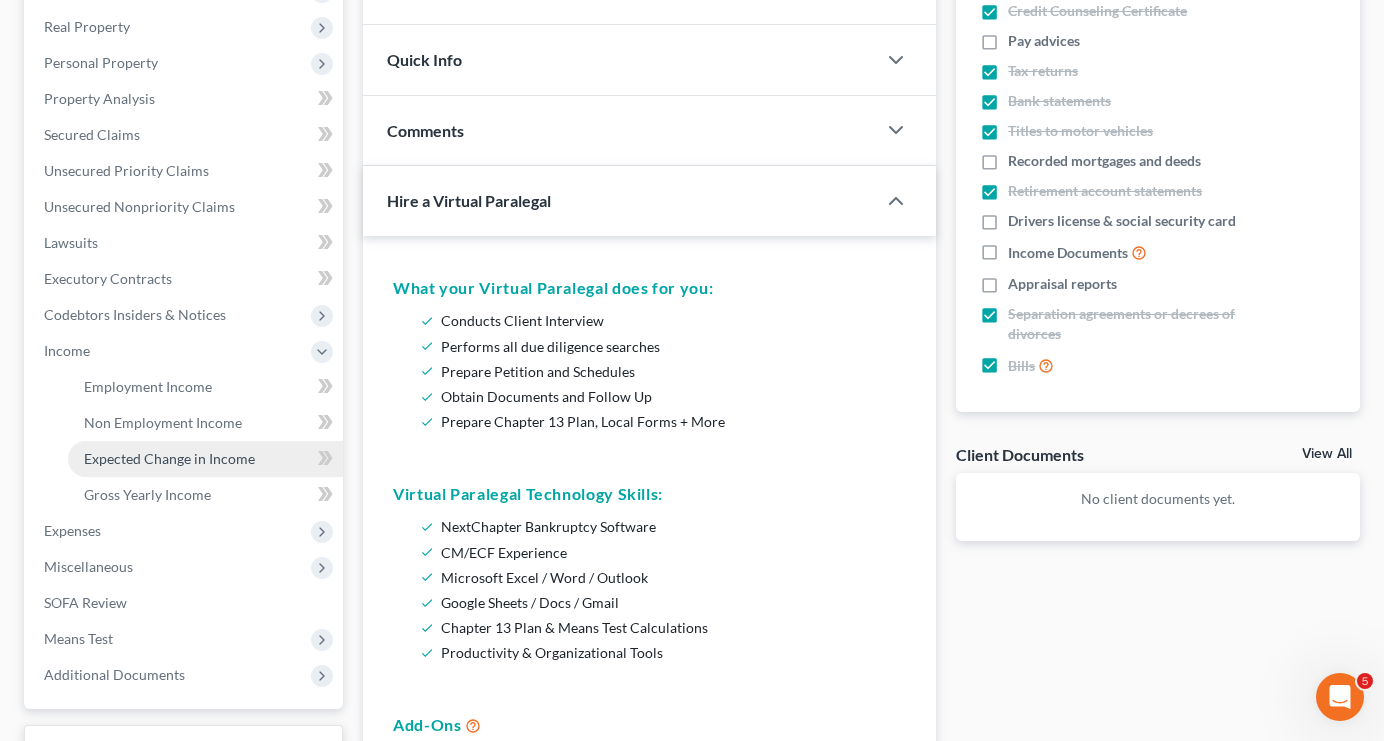 scroll, scrollTop: 325, scrollLeft: 0, axis: vertical 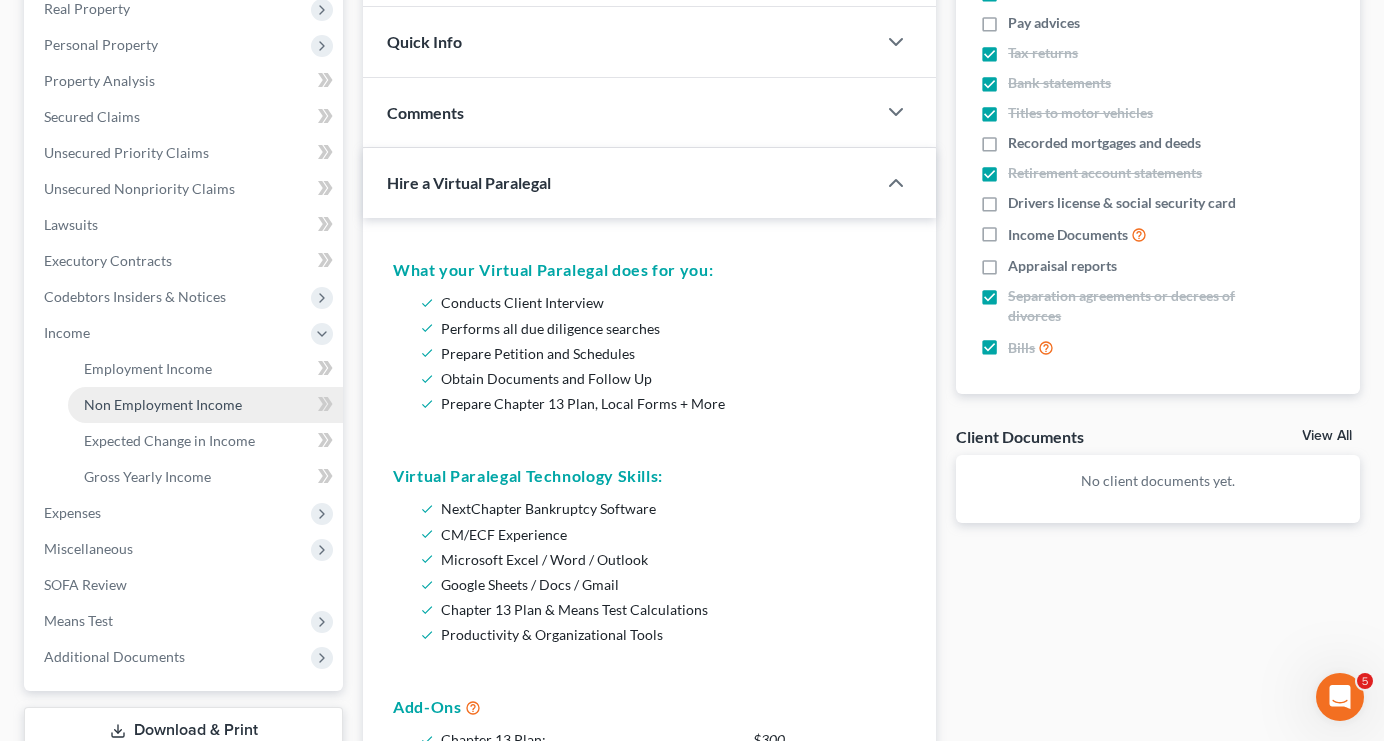 click on "Non Employment Income" at bounding box center [163, 404] 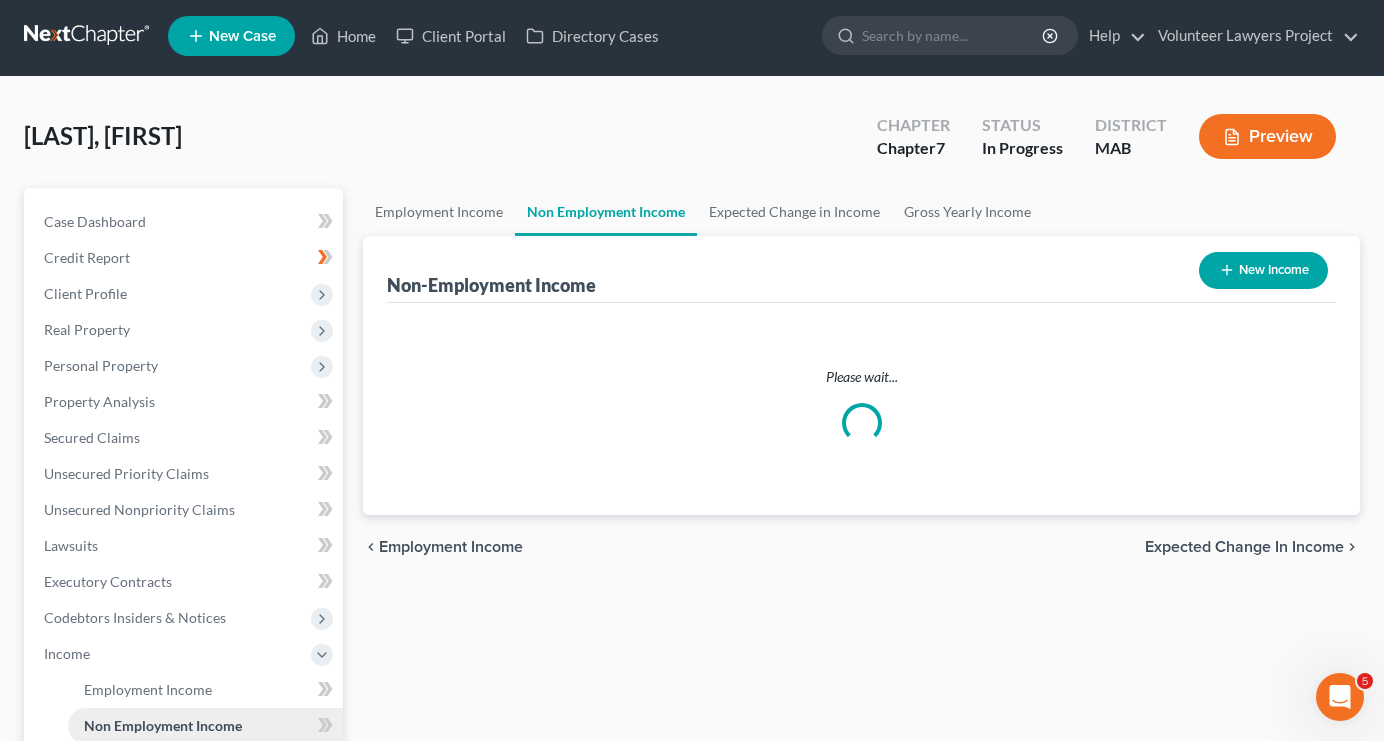 scroll, scrollTop: 0, scrollLeft: 0, axis: both 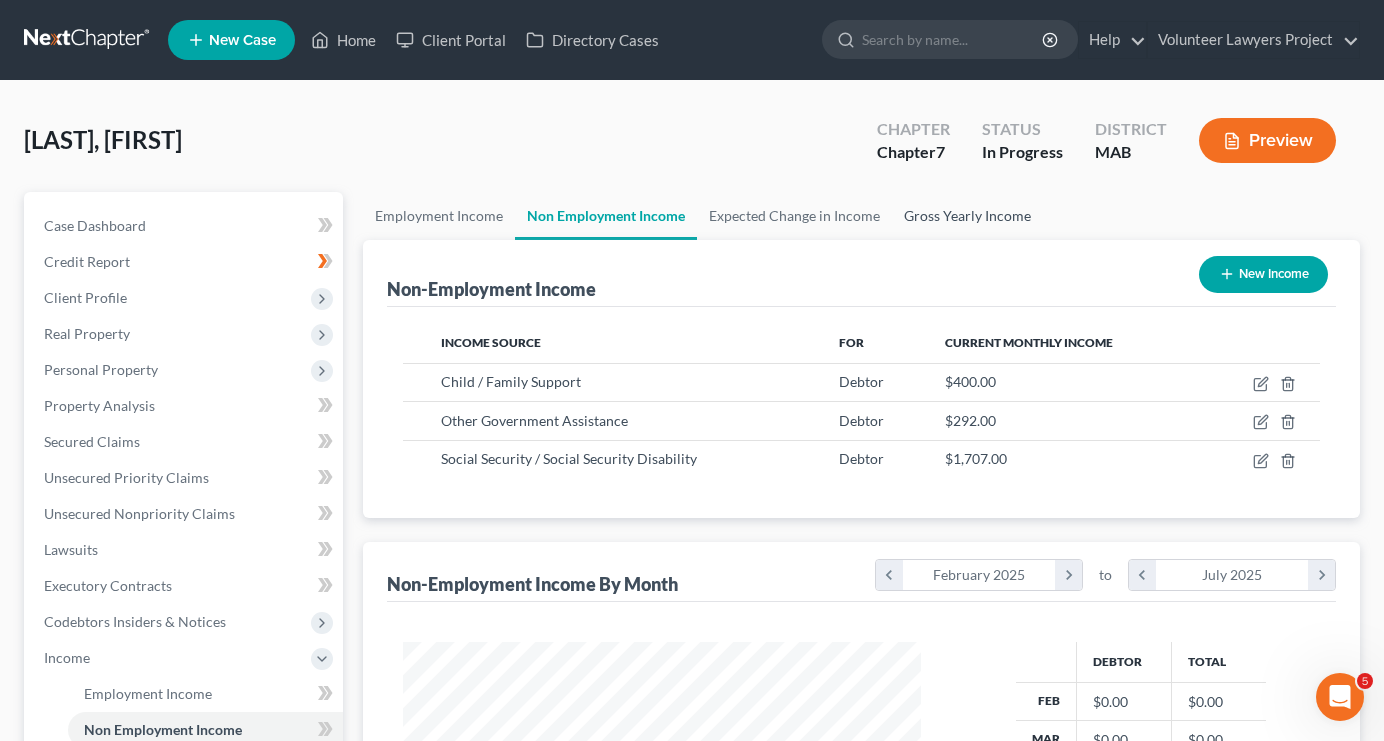 click on "Gross Yearly Income" at bounding box center (967, 216) 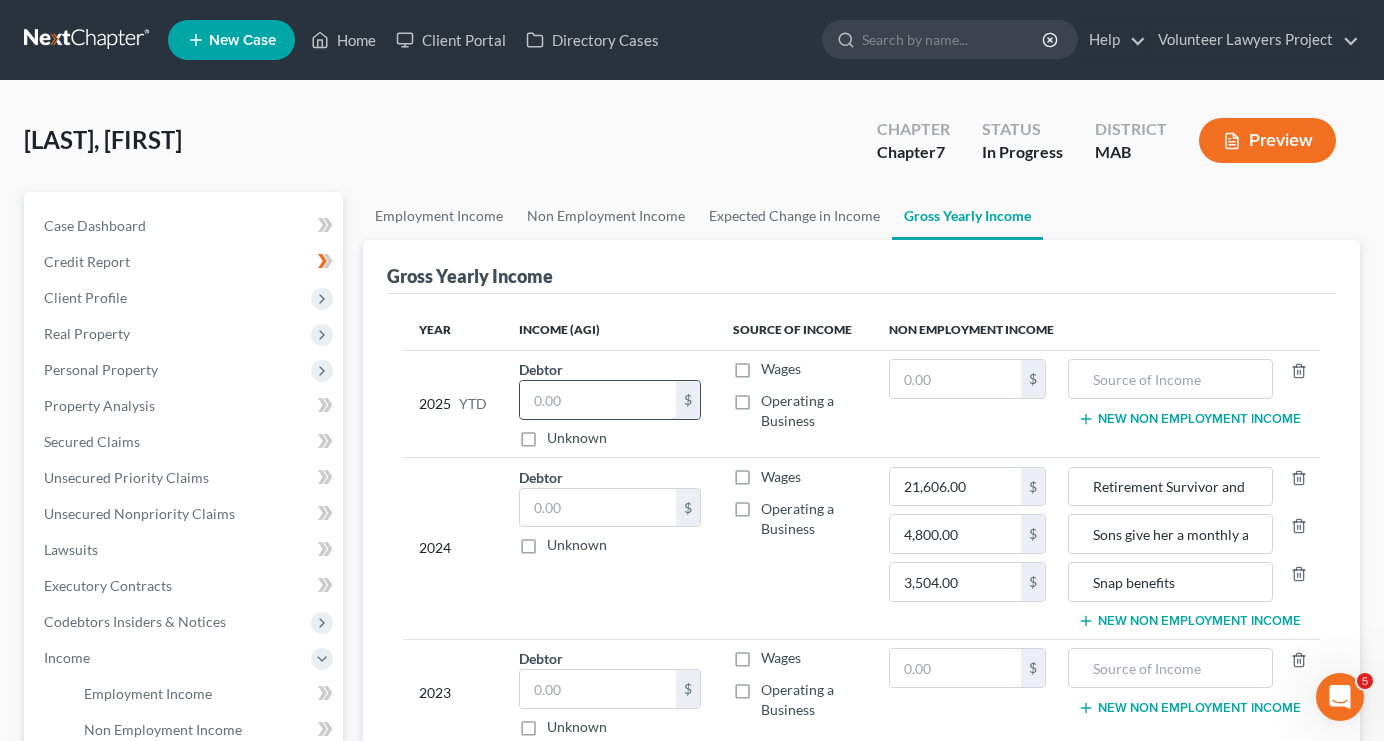 scroll, scrollTop: 0, scrollLeft: 0, axis: both 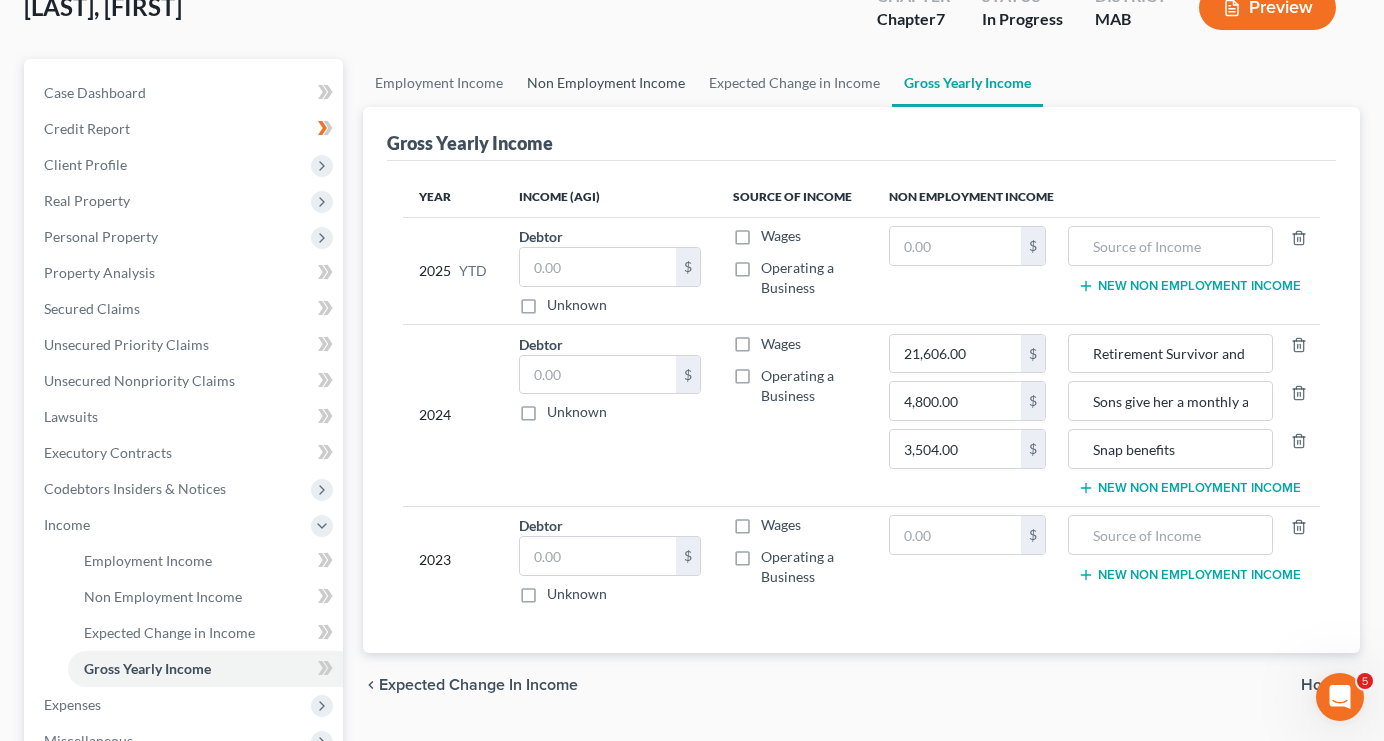 click on "Non Employment Income" at bounding box center [606, 83] 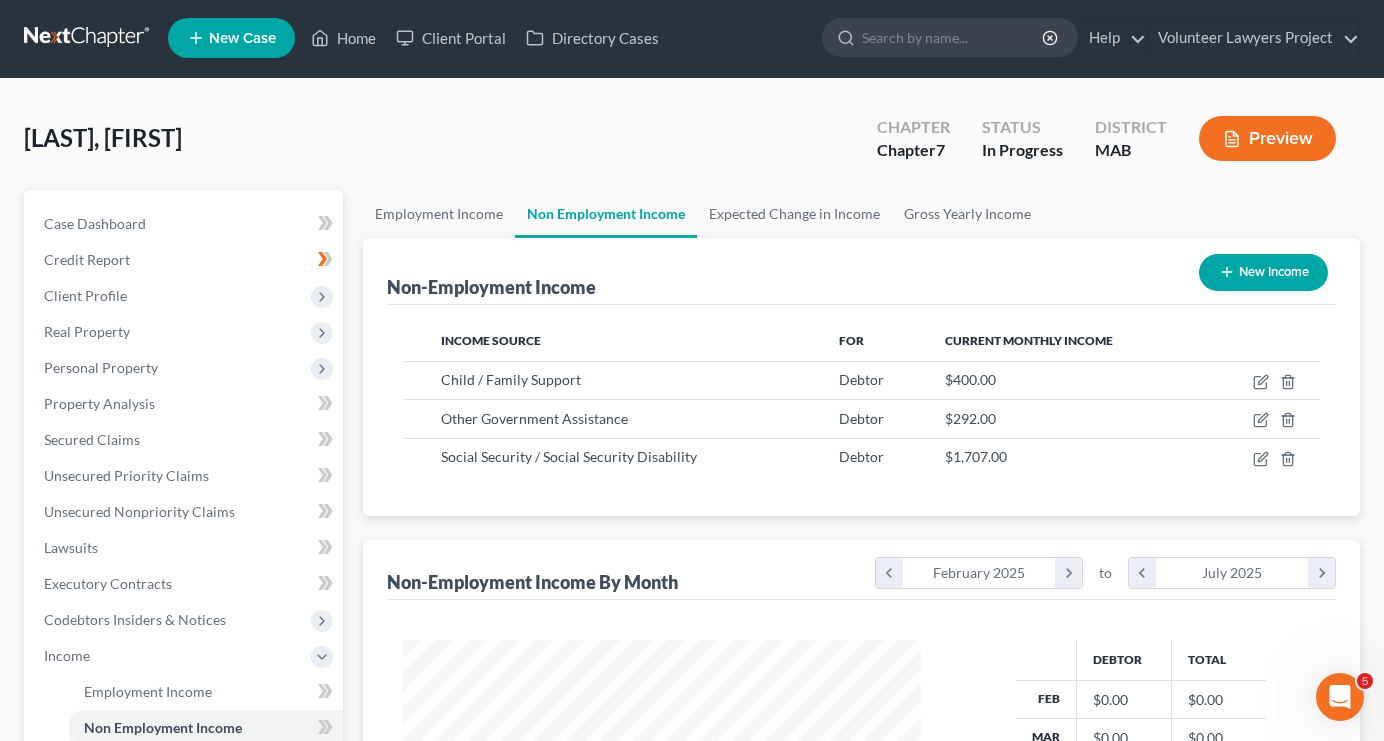 scroll, scrollTop: 0, scrollLeft: 0, axis: both 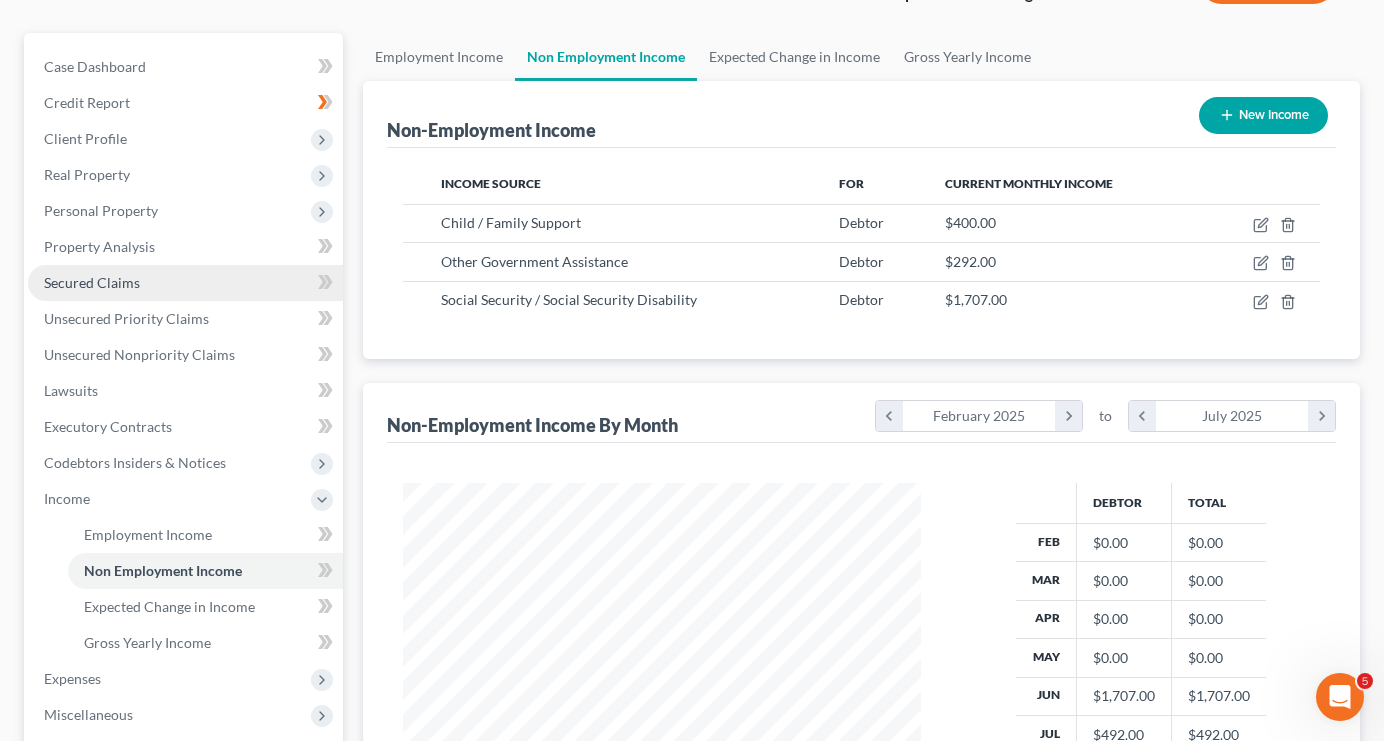 click on "Secured Claims" at bounding box center [92, 282] 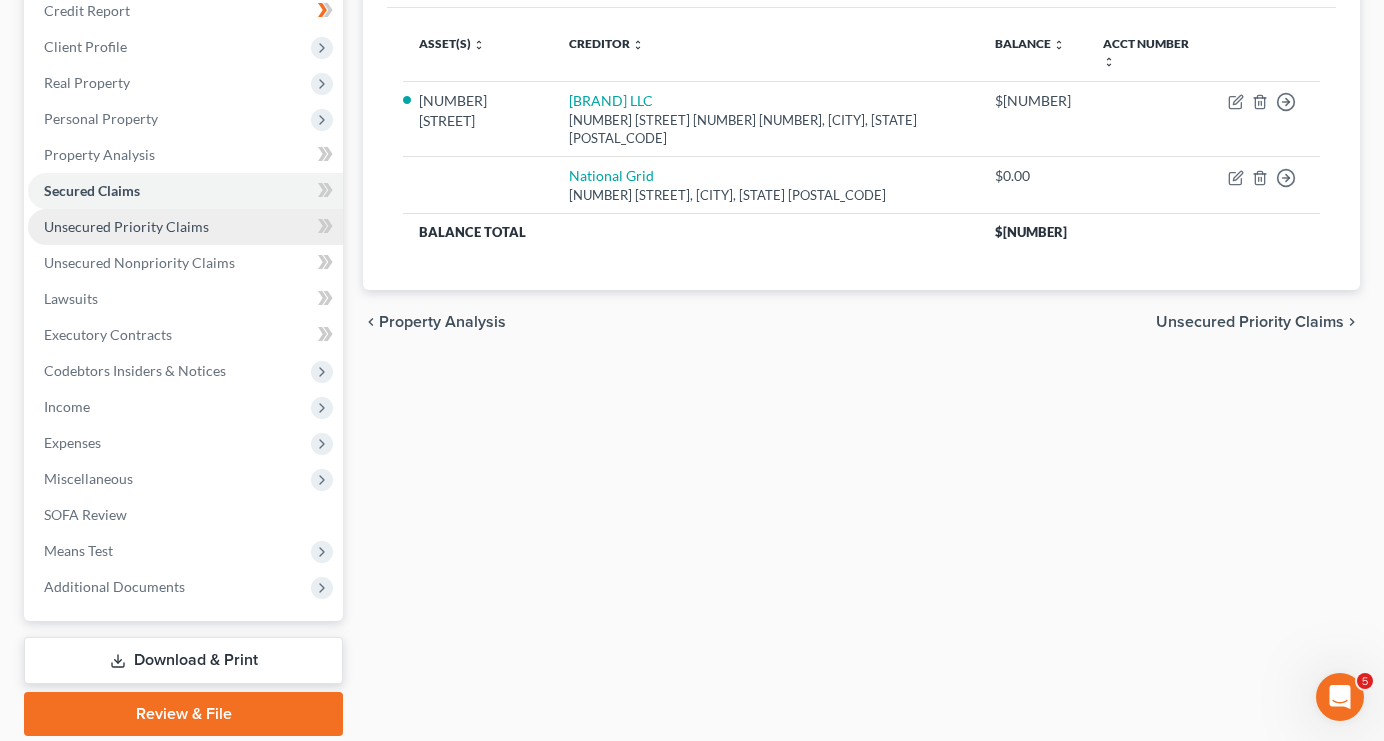 scroll, scrollTop: 257, scrollLeft: 0, axis: vertical 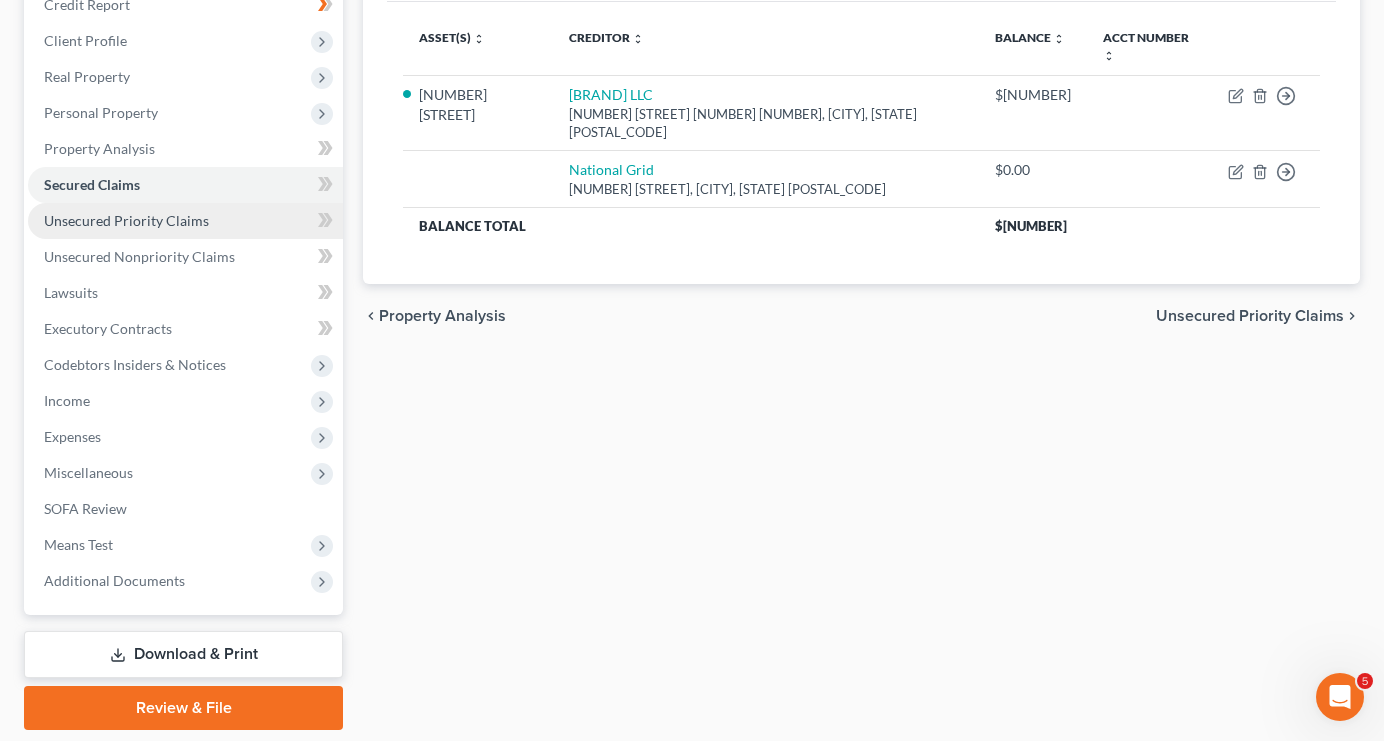 click on "Unsecured Priority Claims" at bounding box center (126, 220) 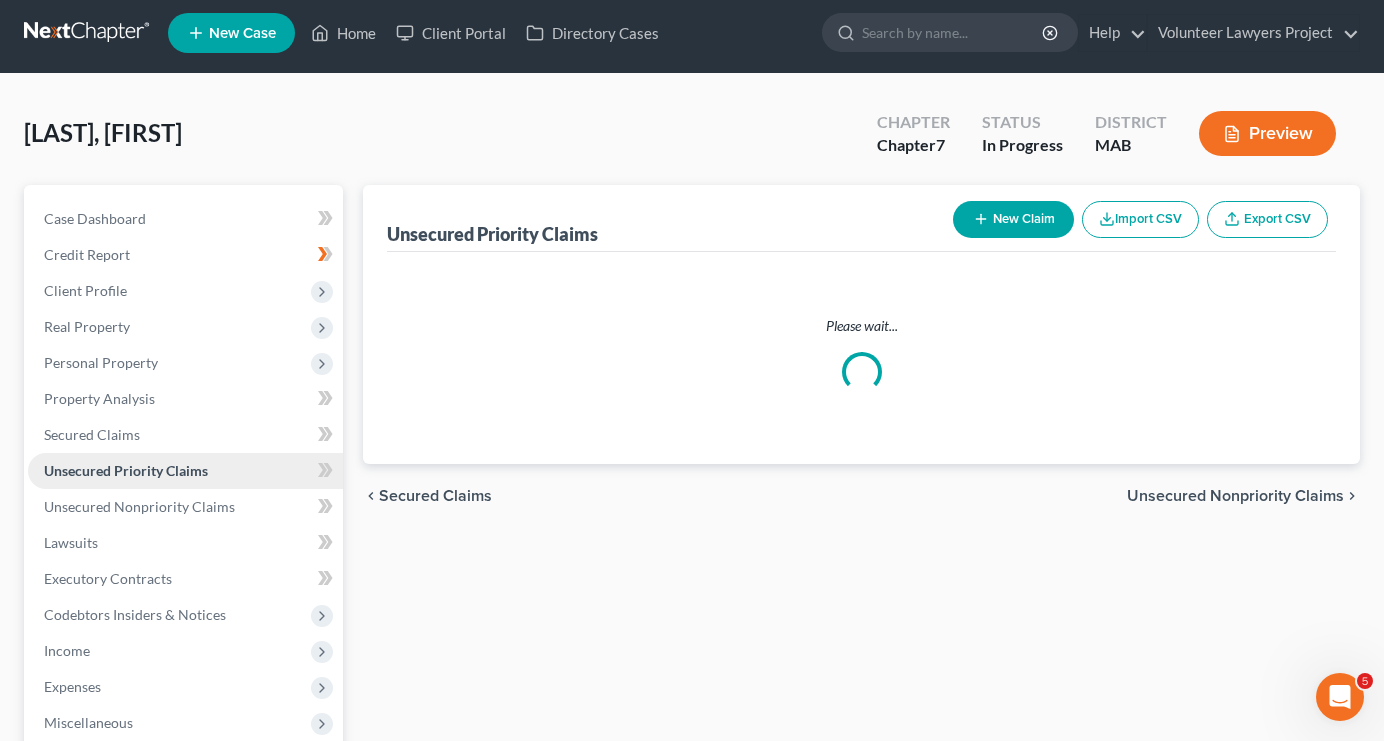 scroll, scrollTop: 0, scrollLeft: 0, axis: both 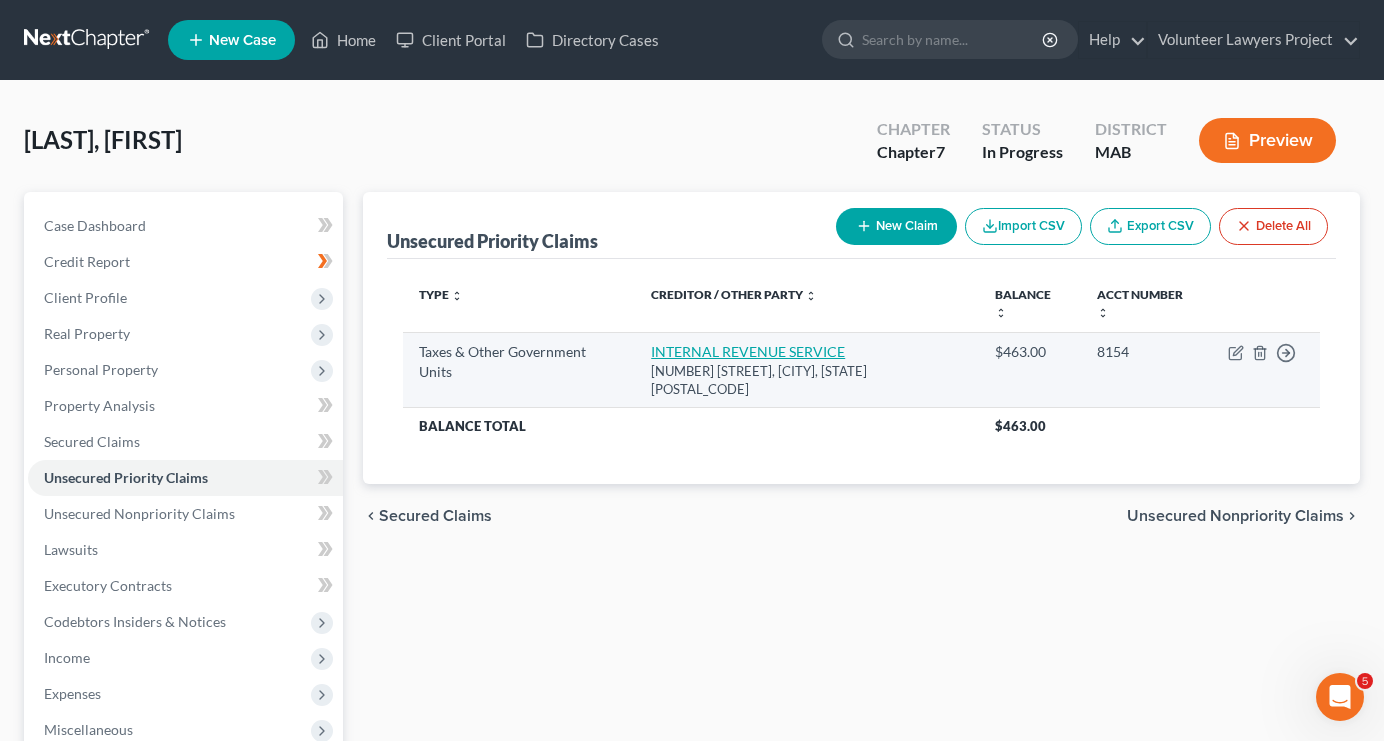 click on "INTERNAL REVENUE SERVICE" at bounding box center [748, 351] 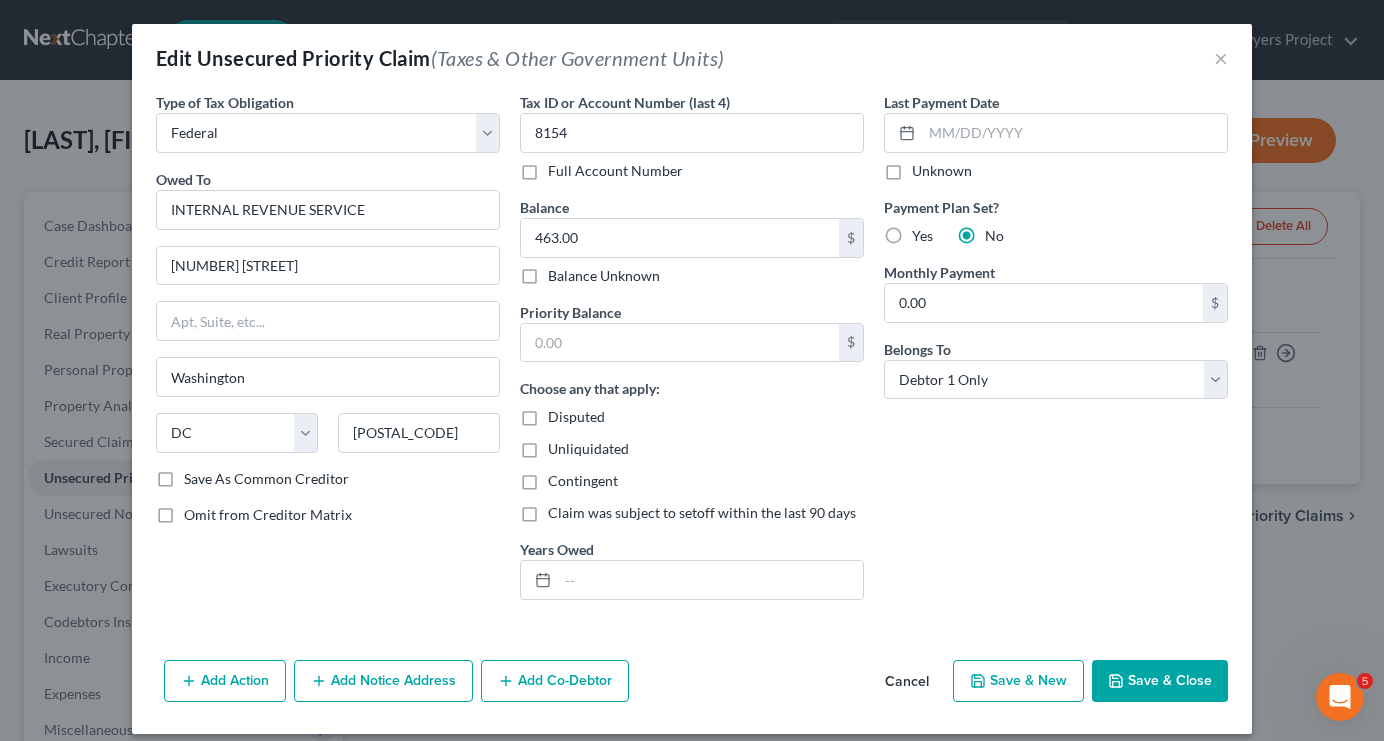scroll, scrollTop: 0, scrollLeft: 0, axis: both 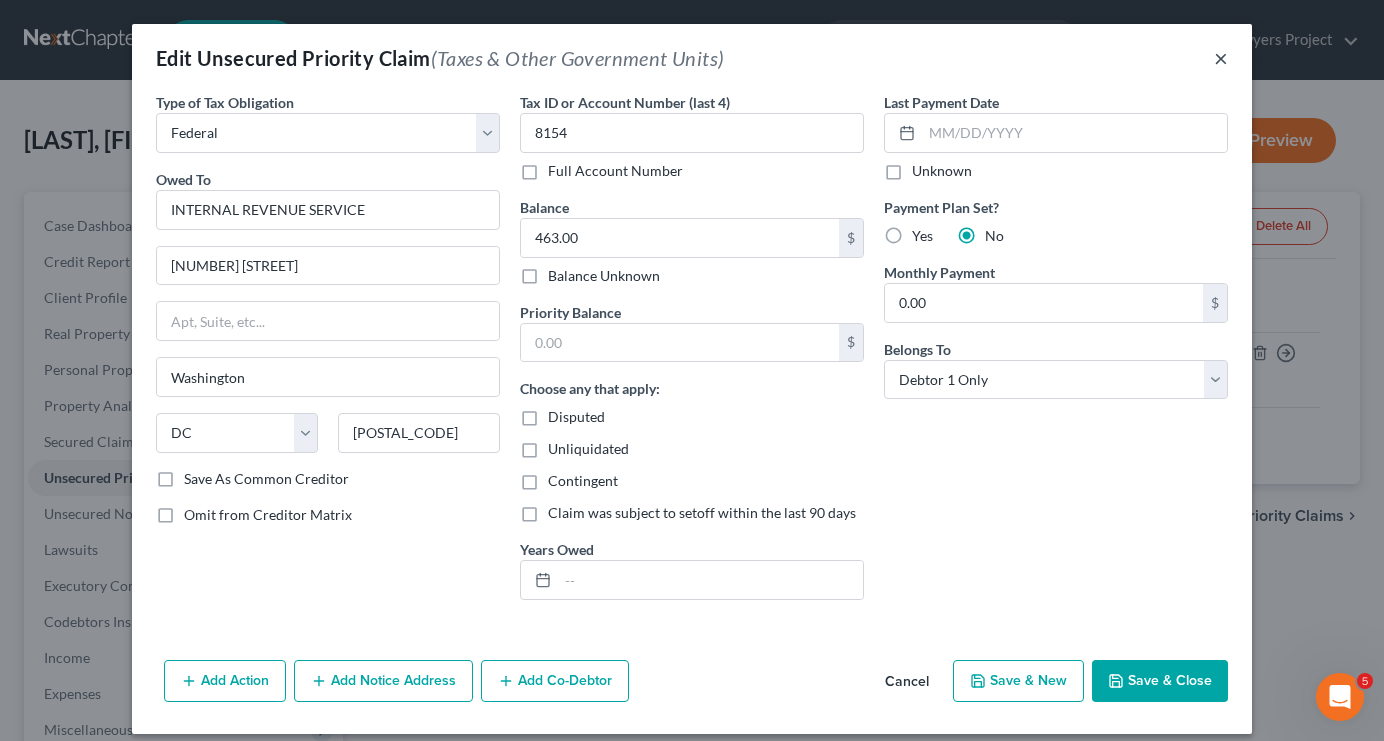 click on "×" at bounding box center (1221, 58) 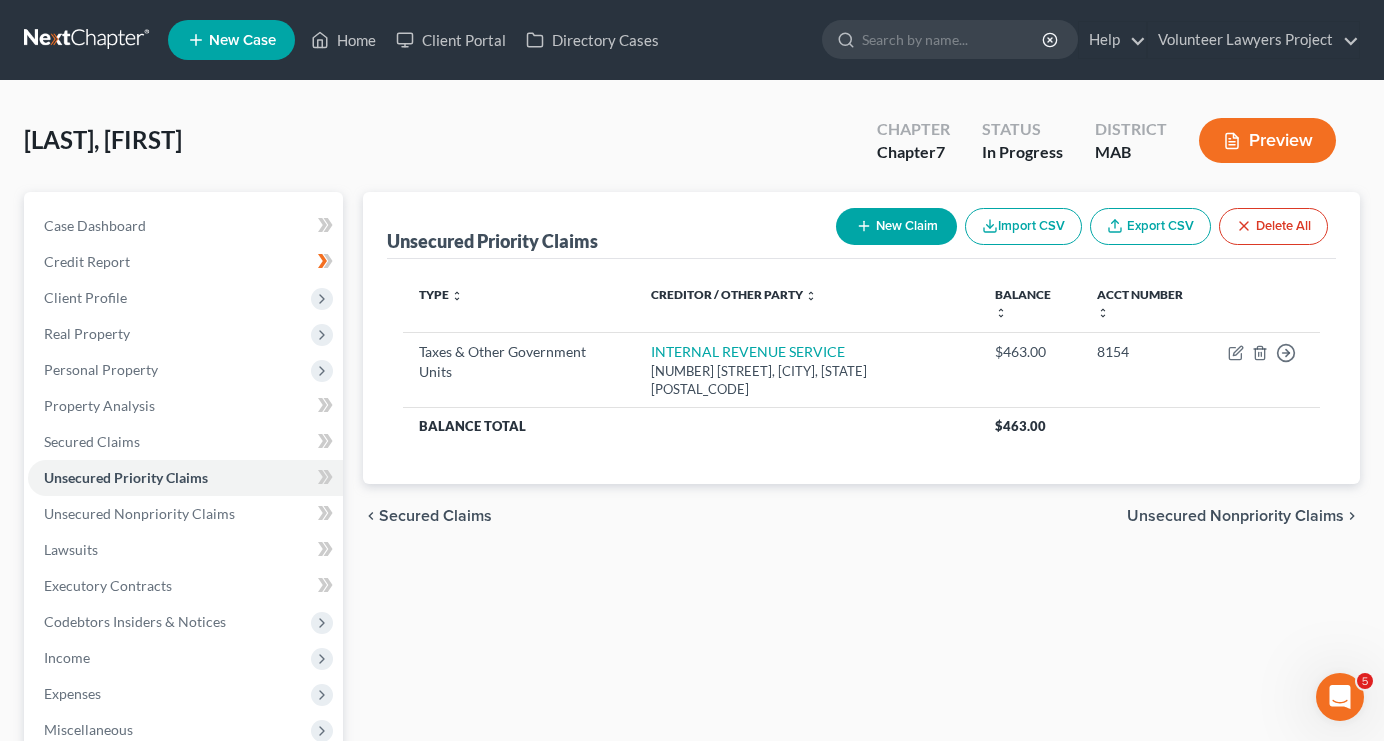 click on "New Claim" at bounding box center (896, 226) 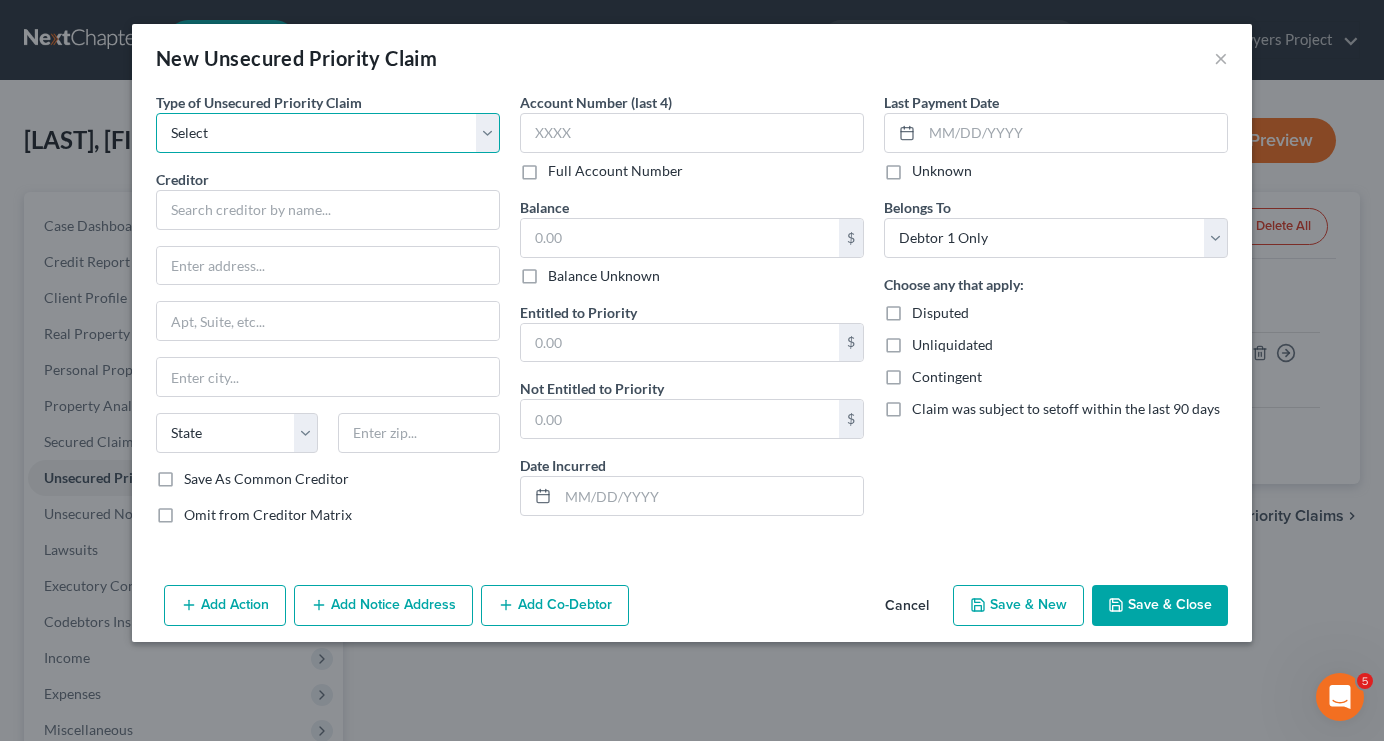 select on "0" 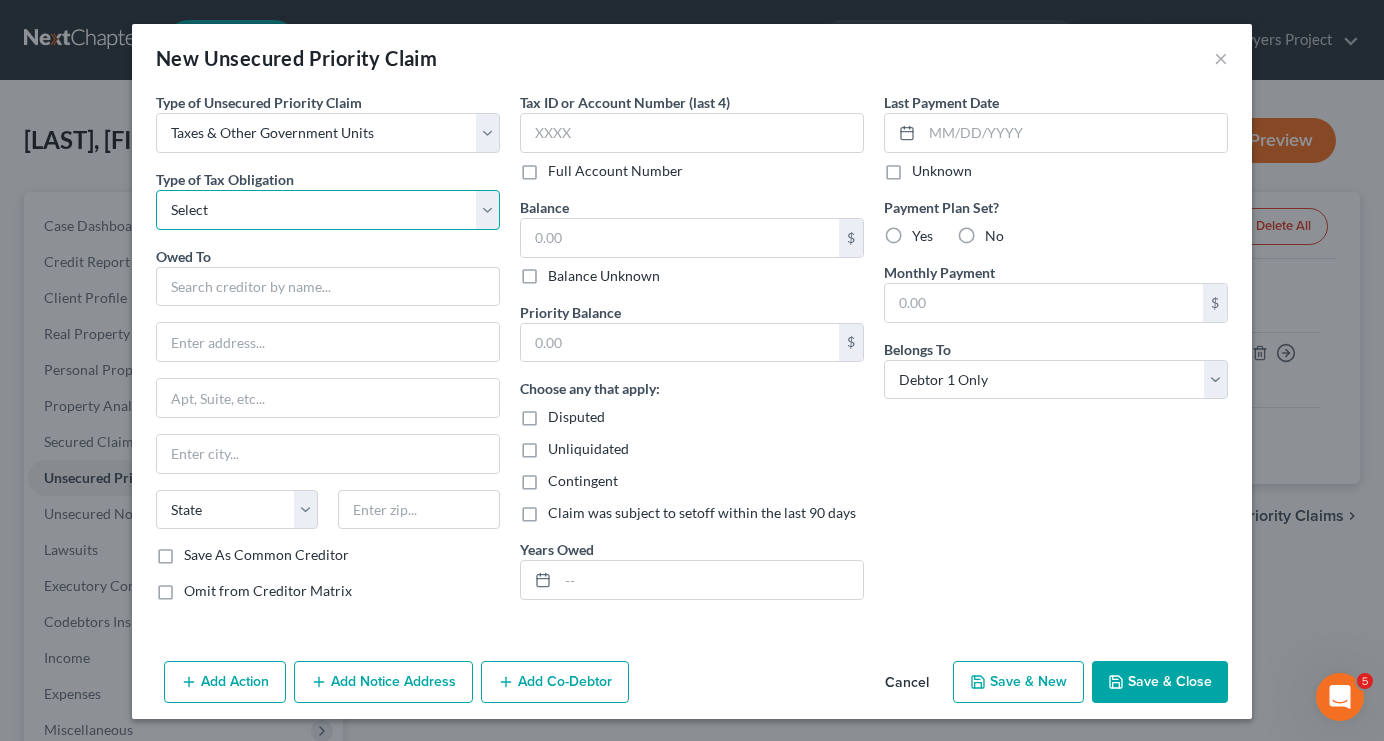 select on "0" 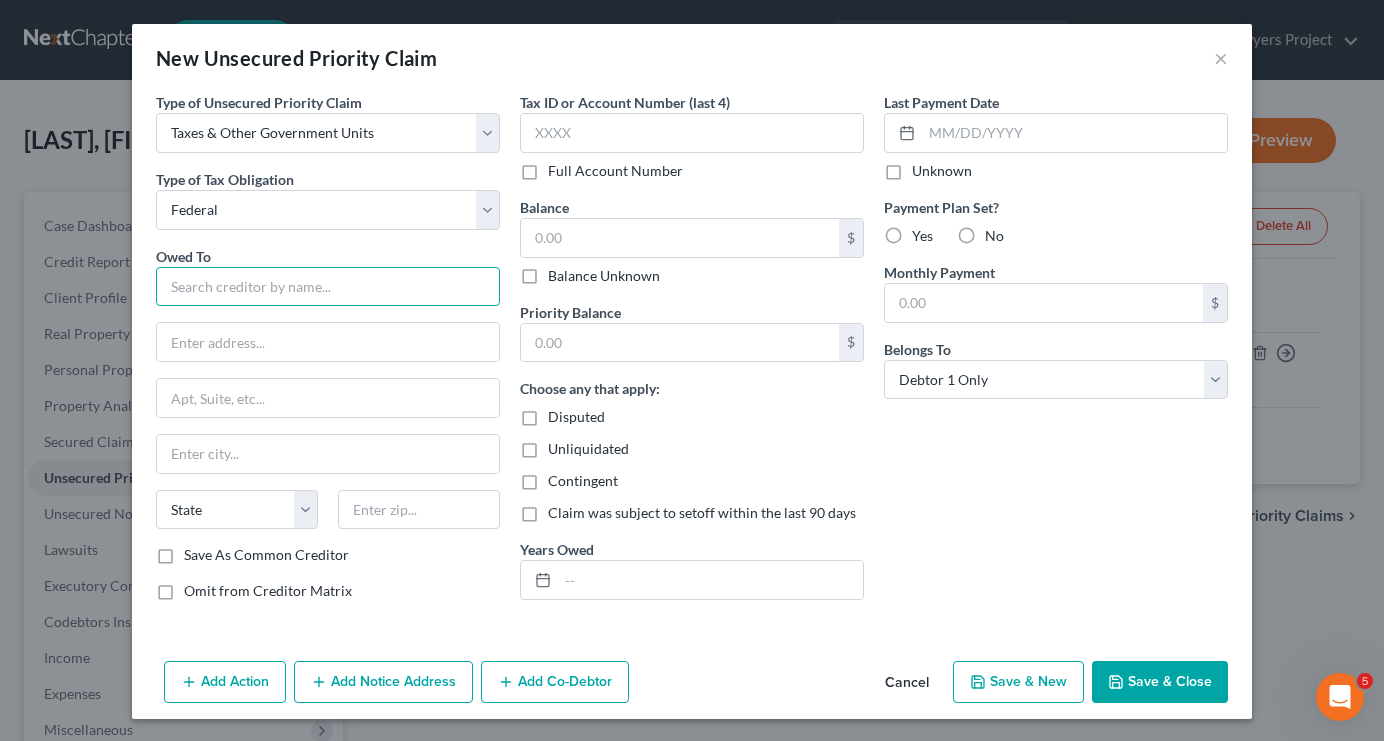 click at bounding box center (328, 287) 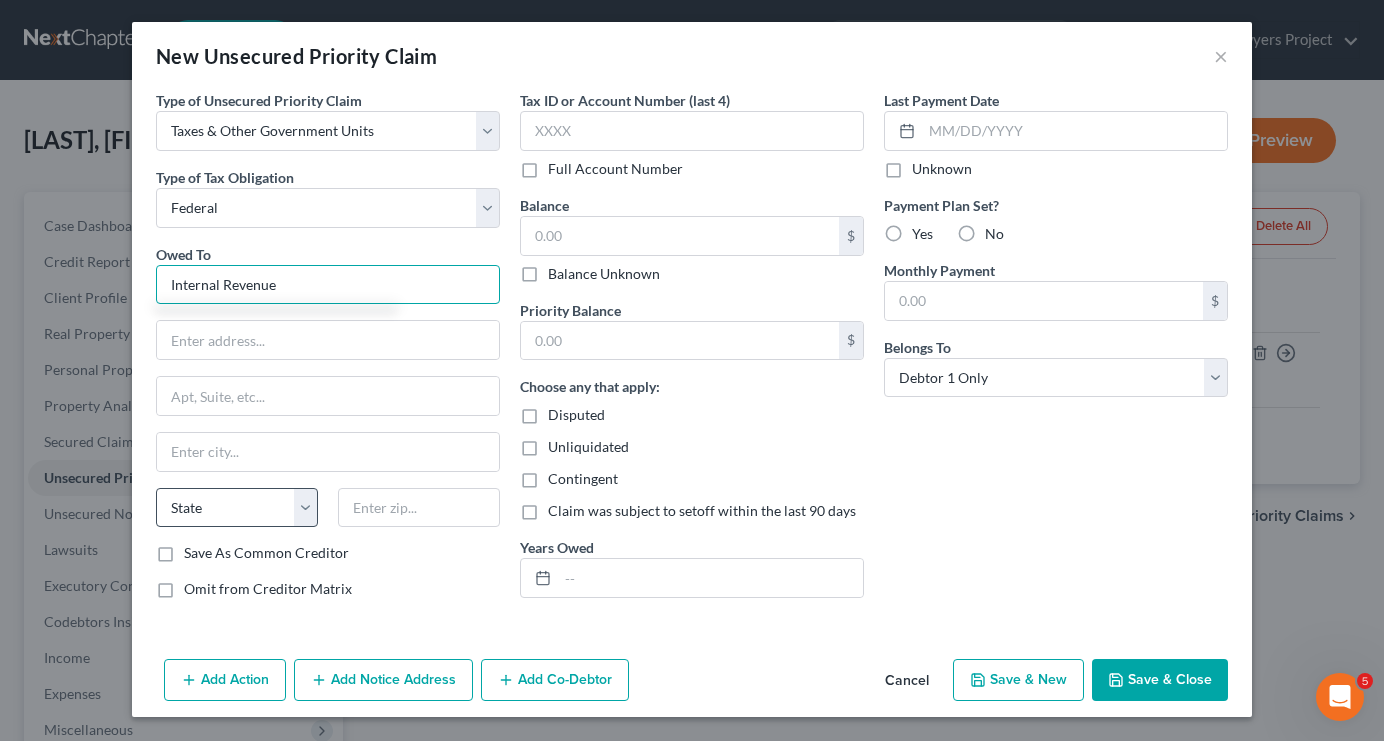 scroll, scrollTop: 2, scrollLeft: 0, axis: vertical 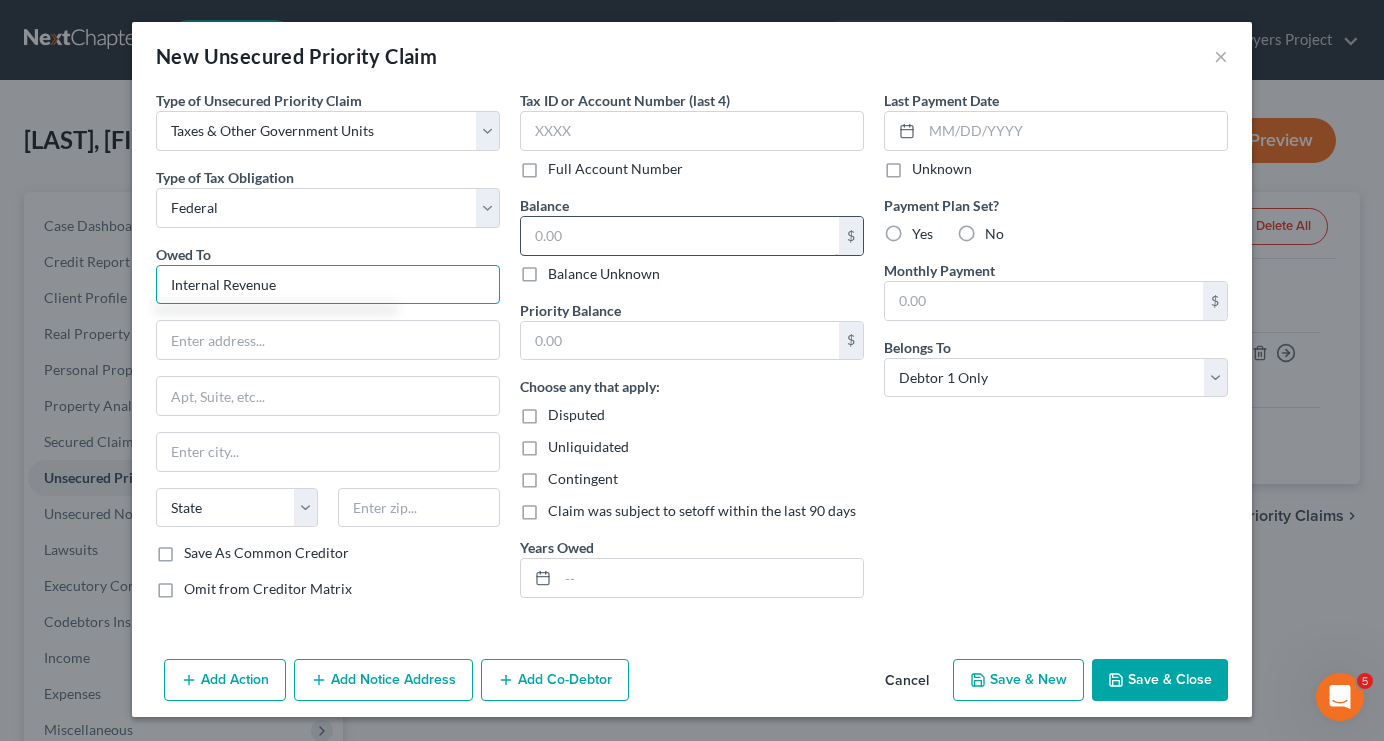 type on "Internal Revenue" 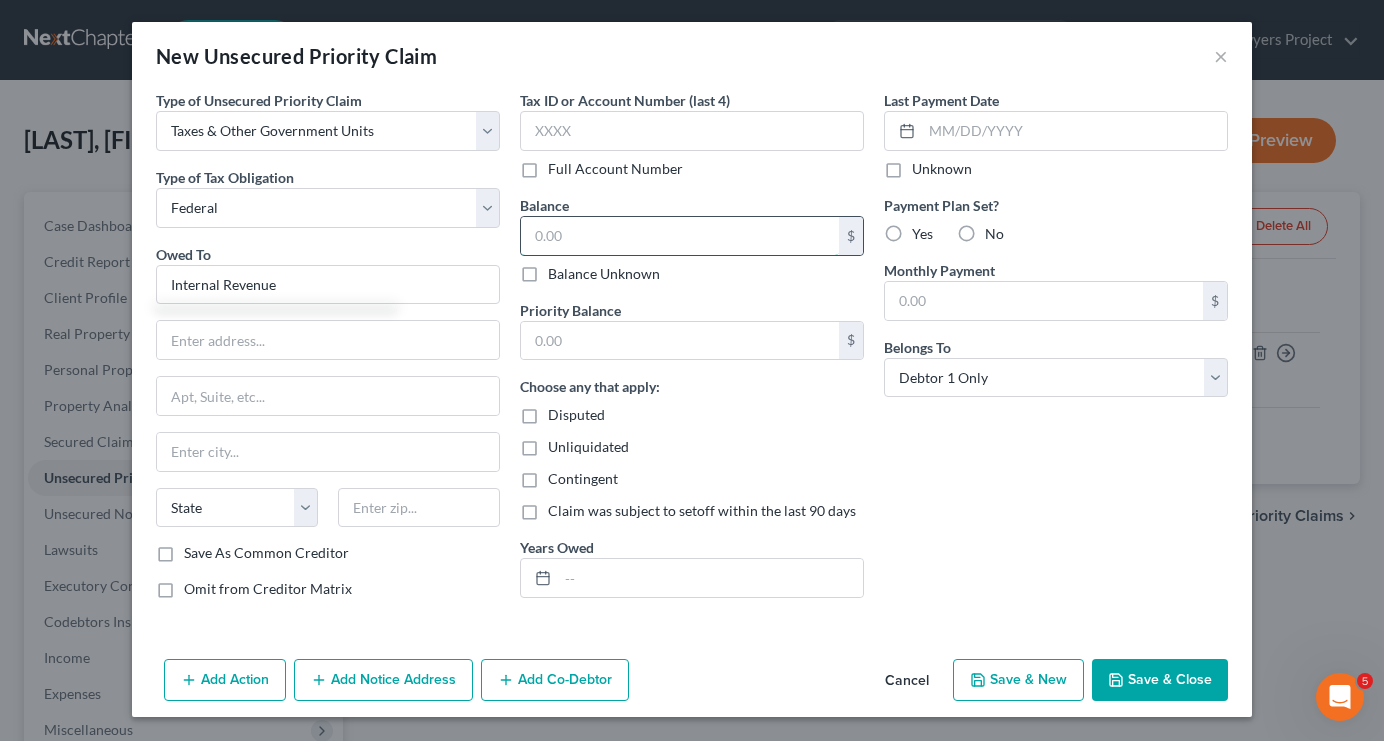 click at bounding box center (680, 236) 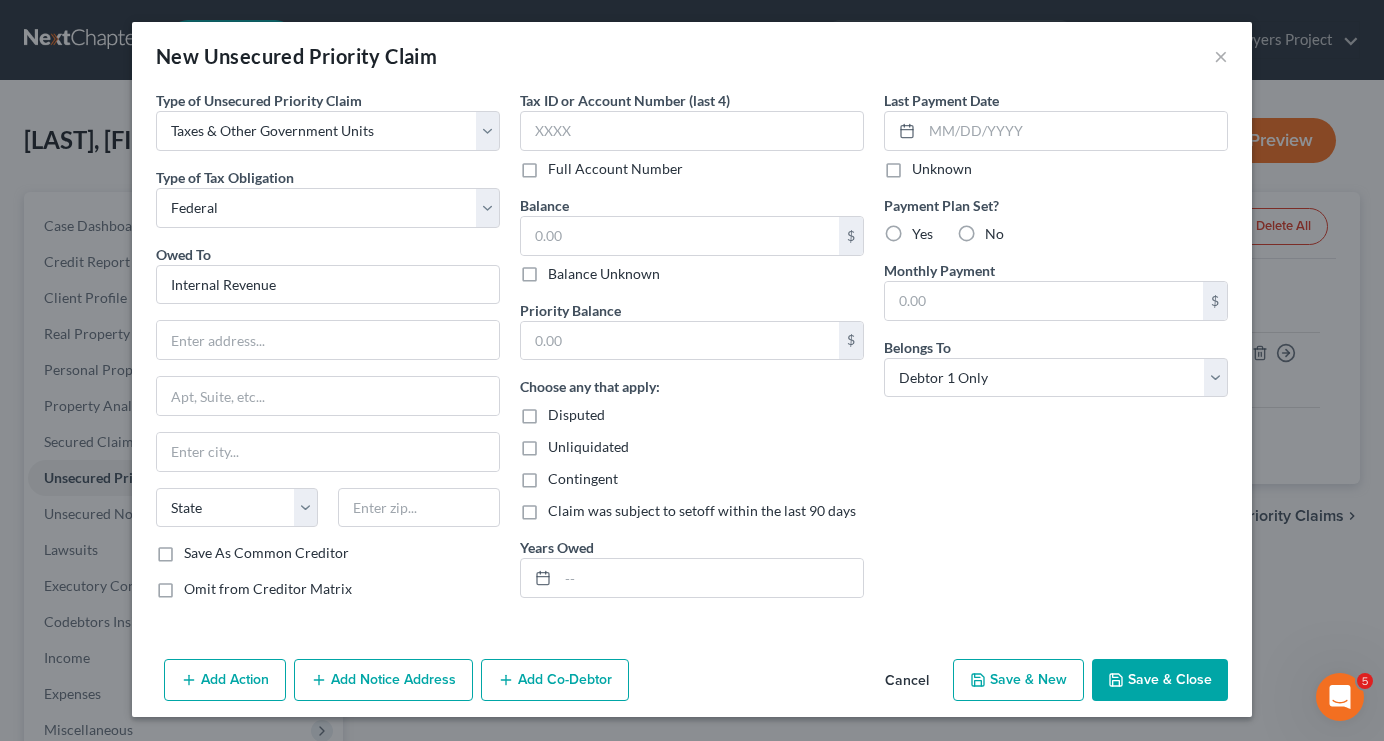drag, startPoint x: 785, startPoint y: 46, endPoint x: 517, endPoint y: 47, distance: 268.00186 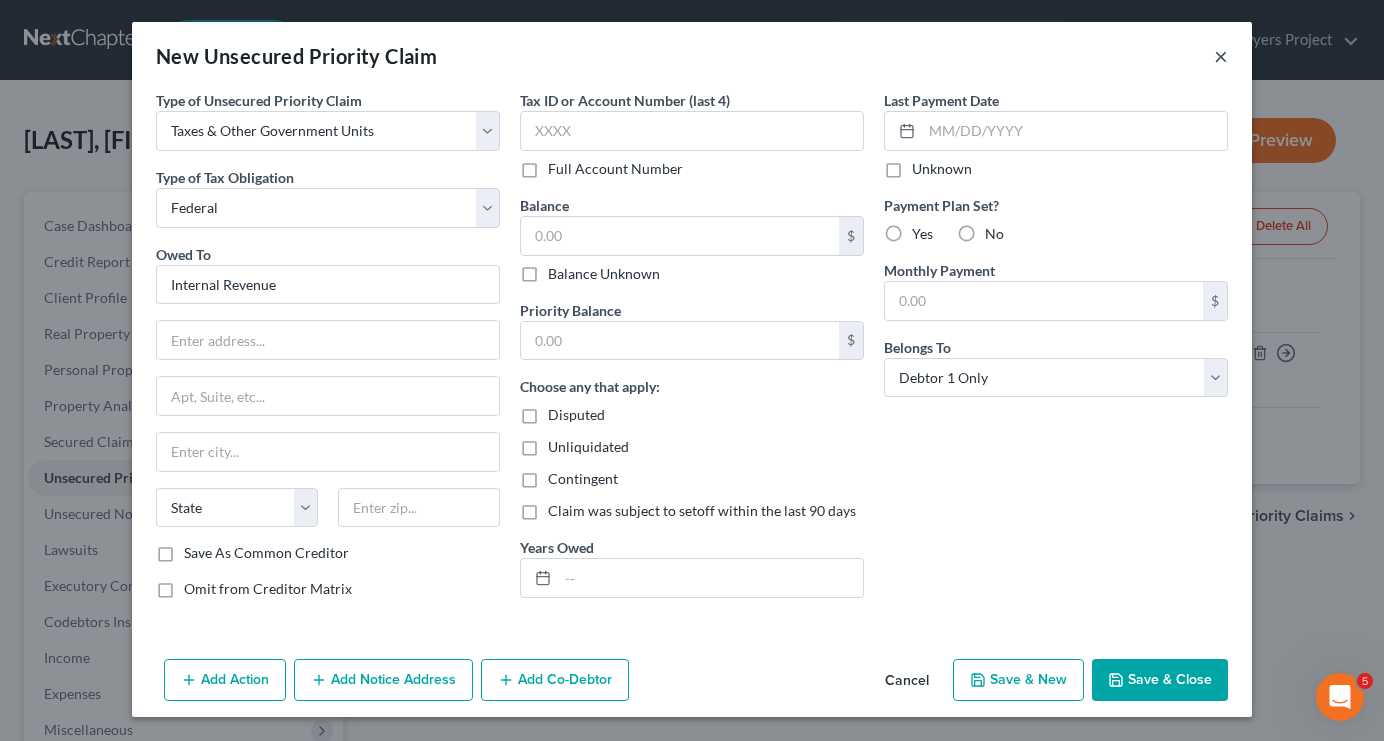 click on "×" at bounding box center [1221, 56] 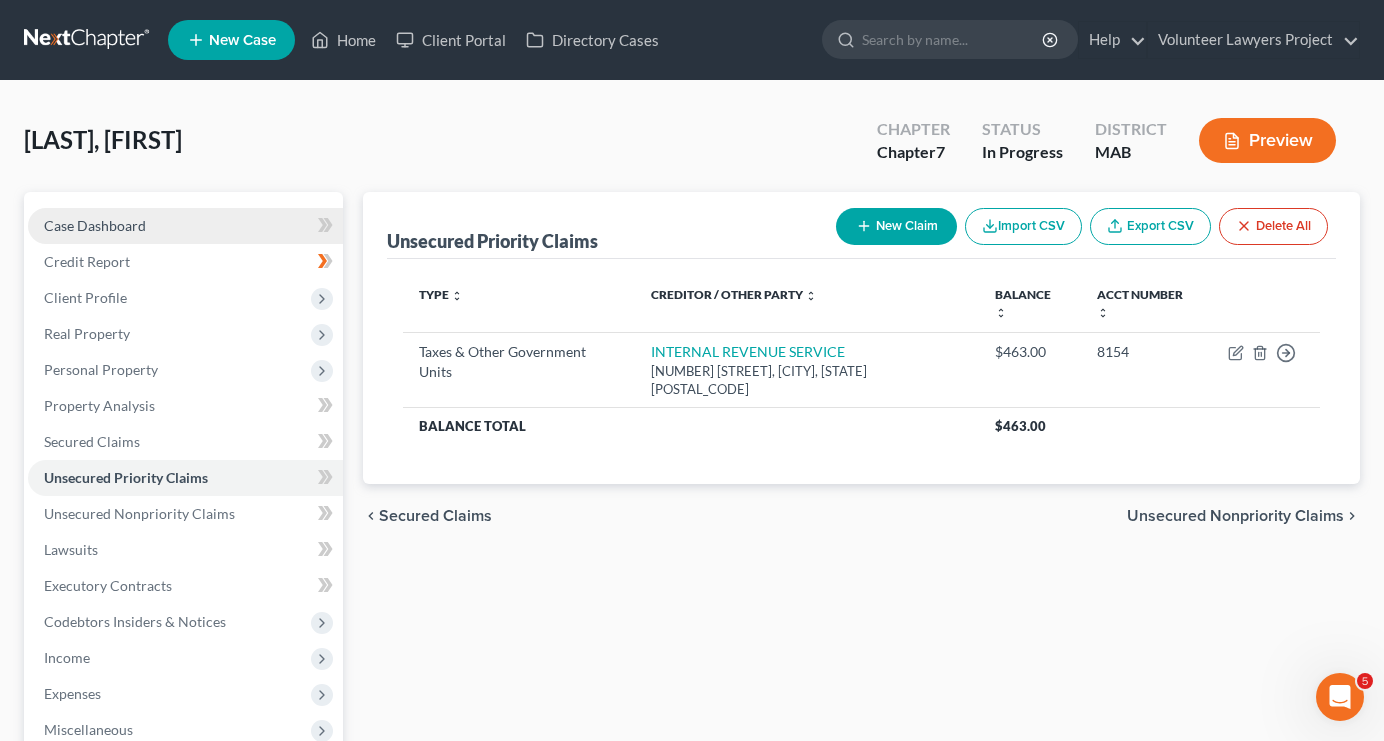 click on "Case Dashboard" at bounding box center [95, 225] 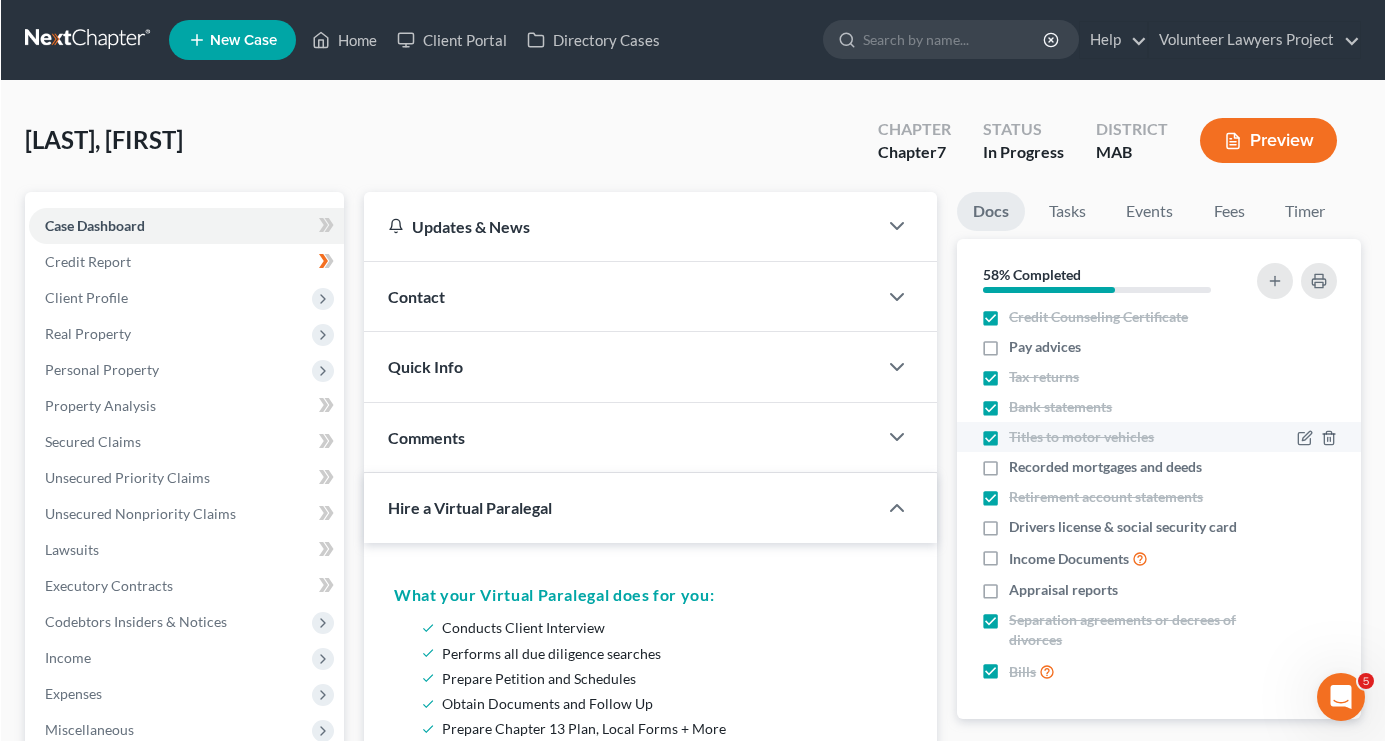 scroll, scrollTop: 6, scrollLeft: 0, axis: vertical 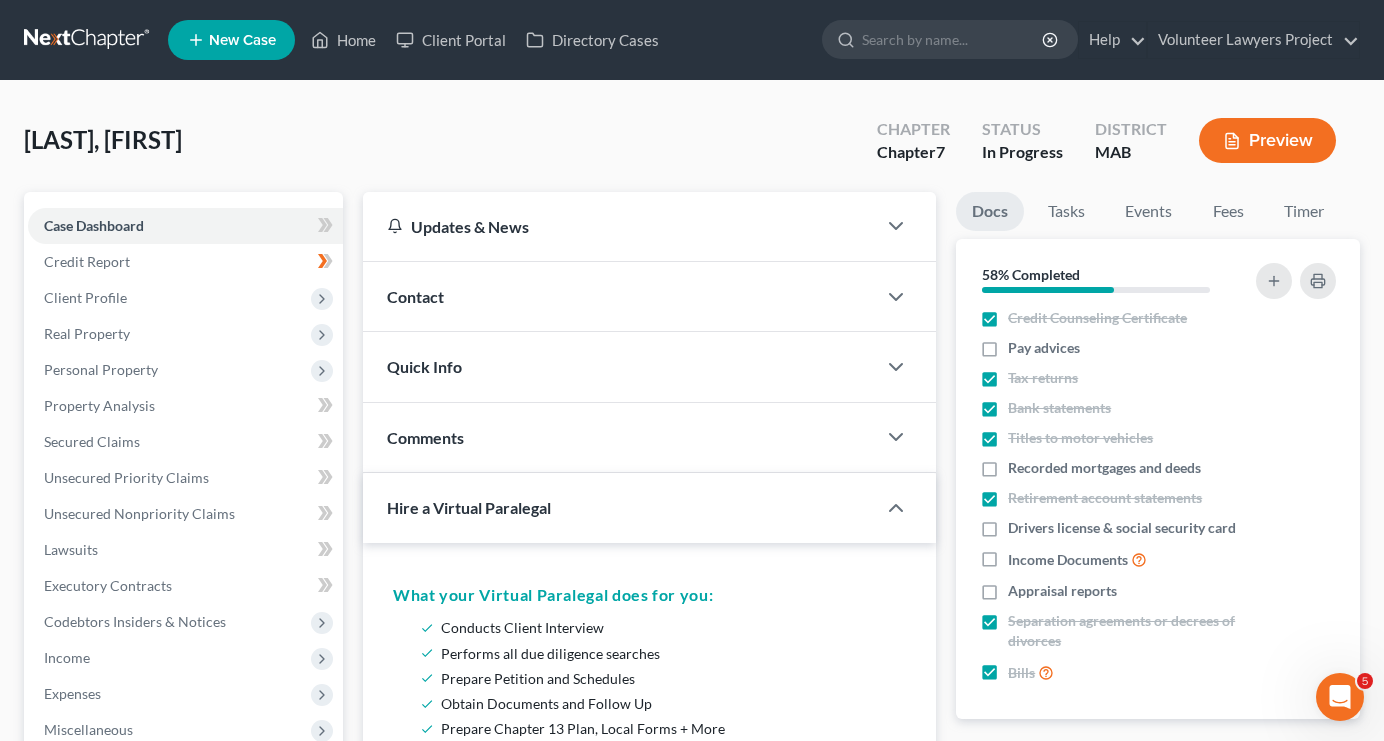 click on "Contact" at bounding box center [415, 296] 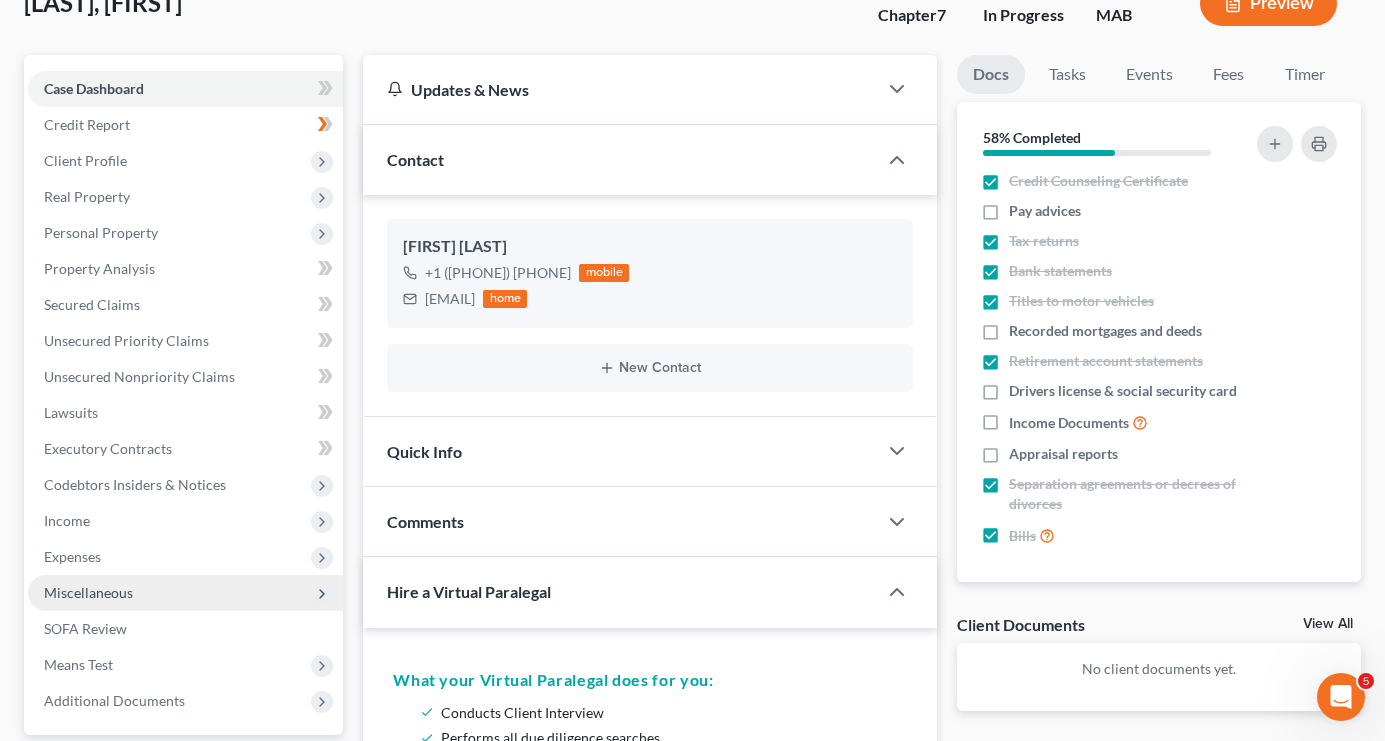 scroll, scrollTop: 107, scrollLeft: 0, axis: vertical 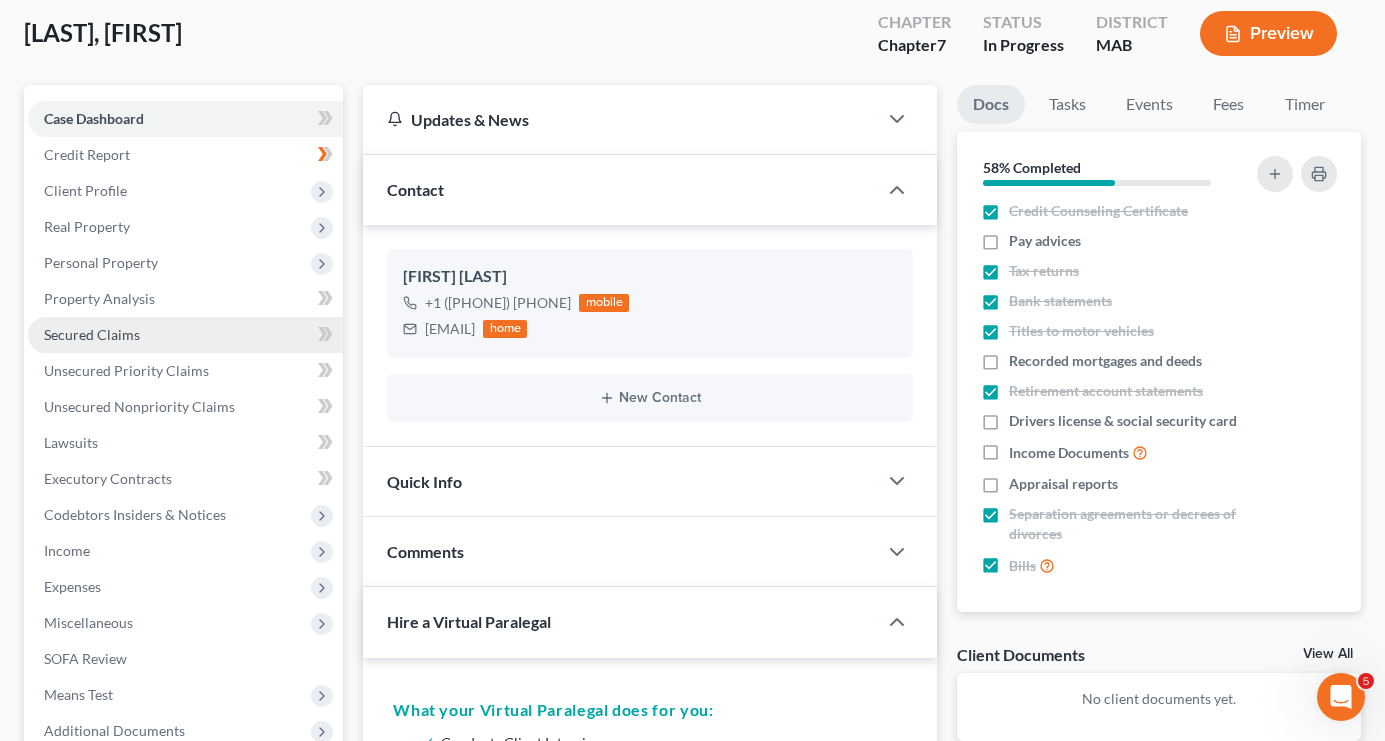 click on "Secured Claims" at bounding box center [92, 334] 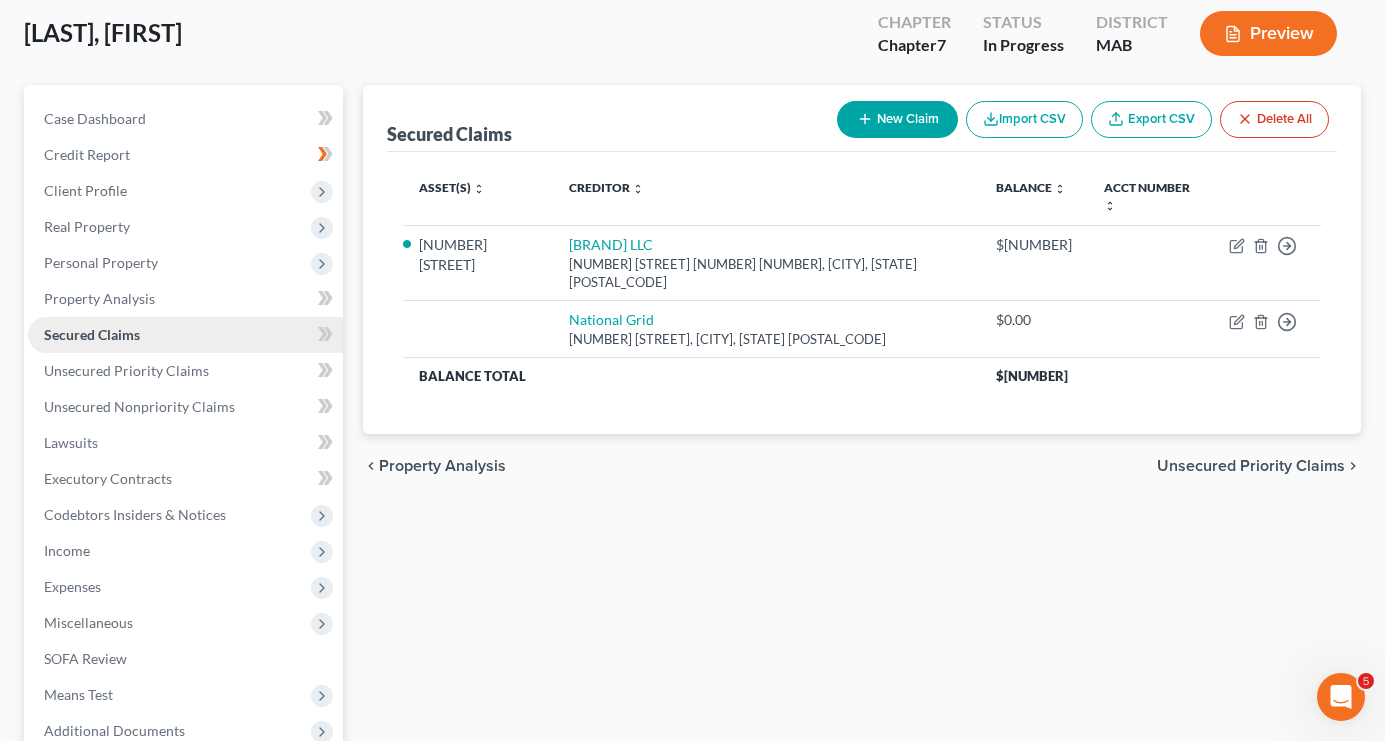 scroll, scrollTop: 0, scrollLeft: 0, axis: both 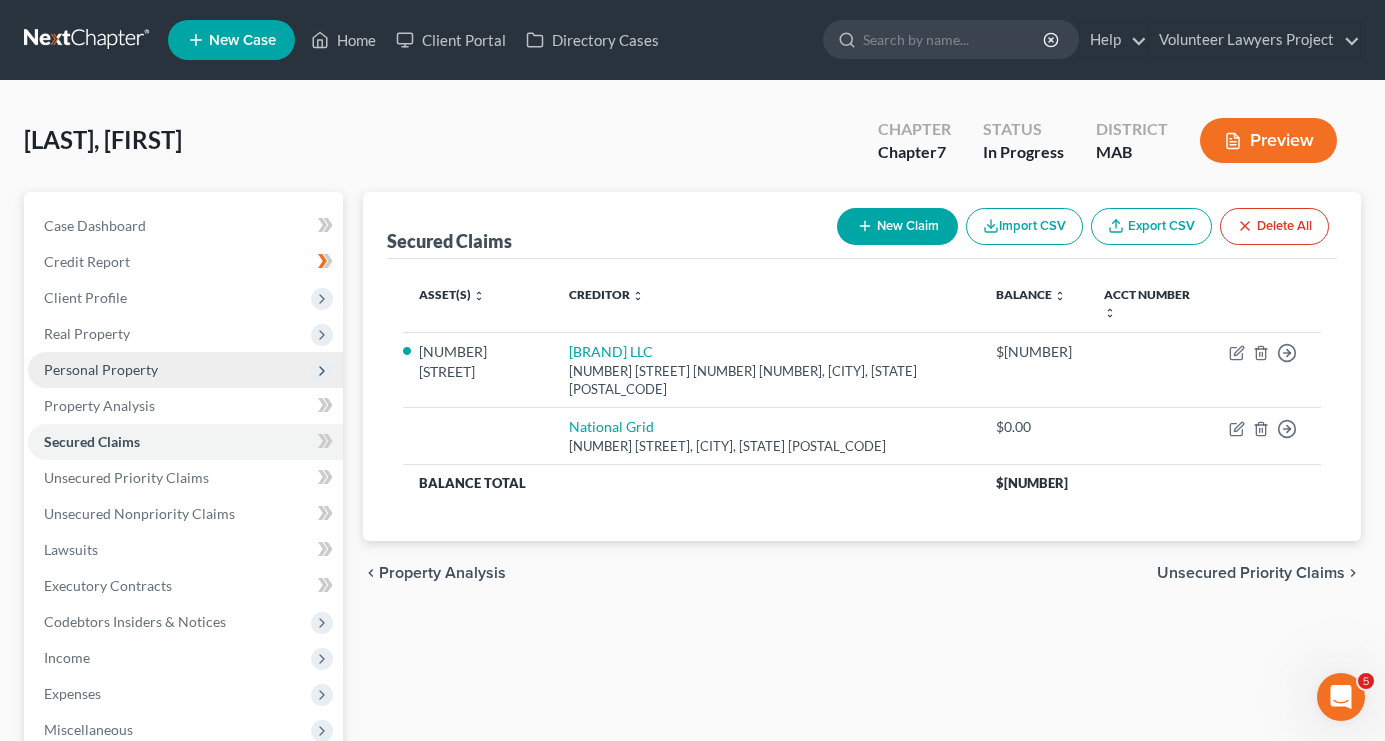click on "Personal Property" at bounding box center [101, 369] 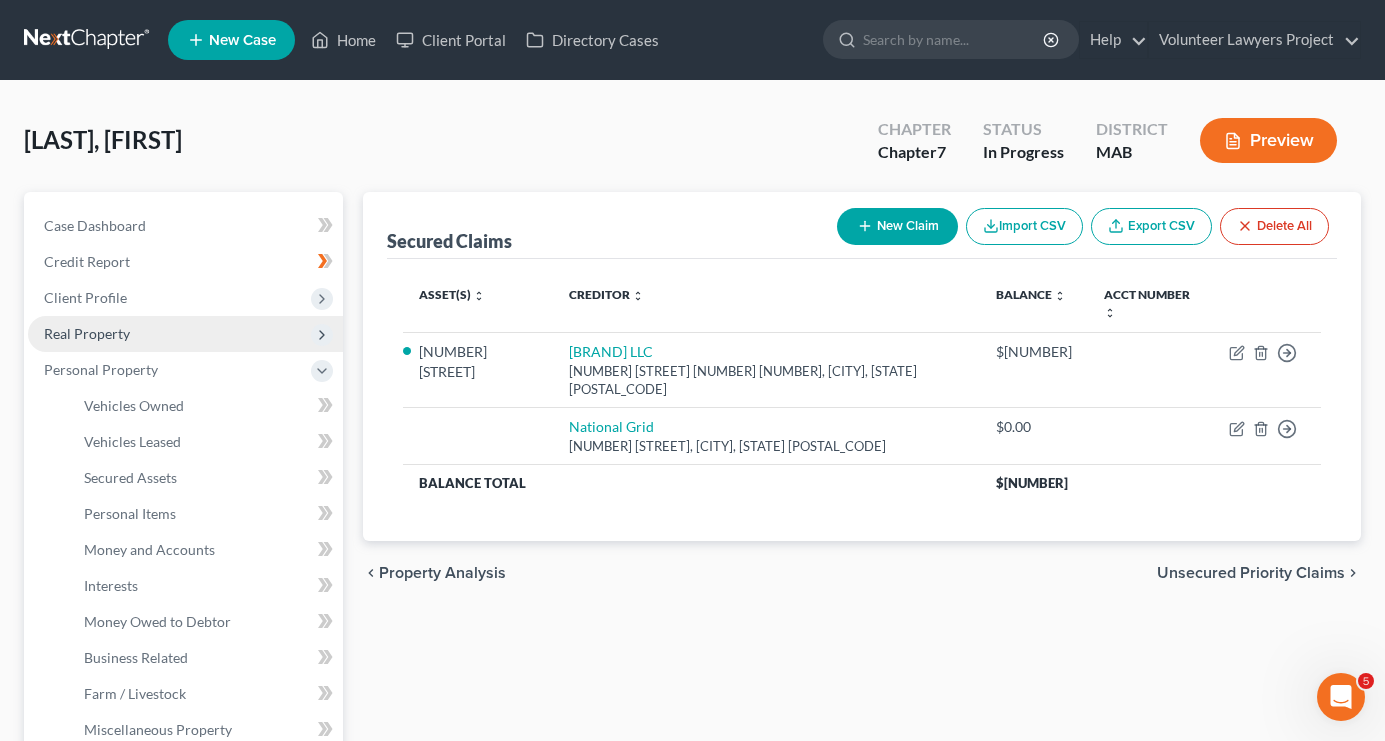 click on "Real Property" at bounding box center [87, 333] 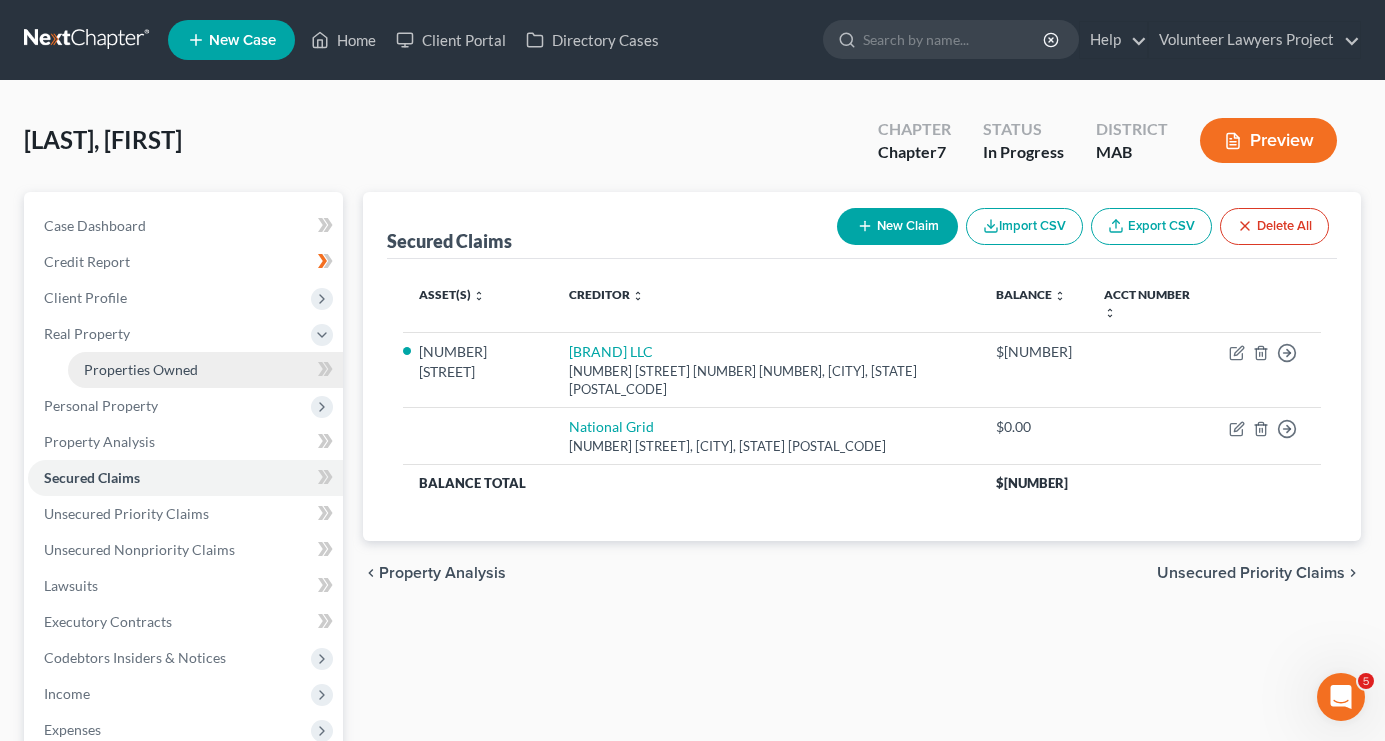 click on "Properties Owned" at bounding box center (141, 369) 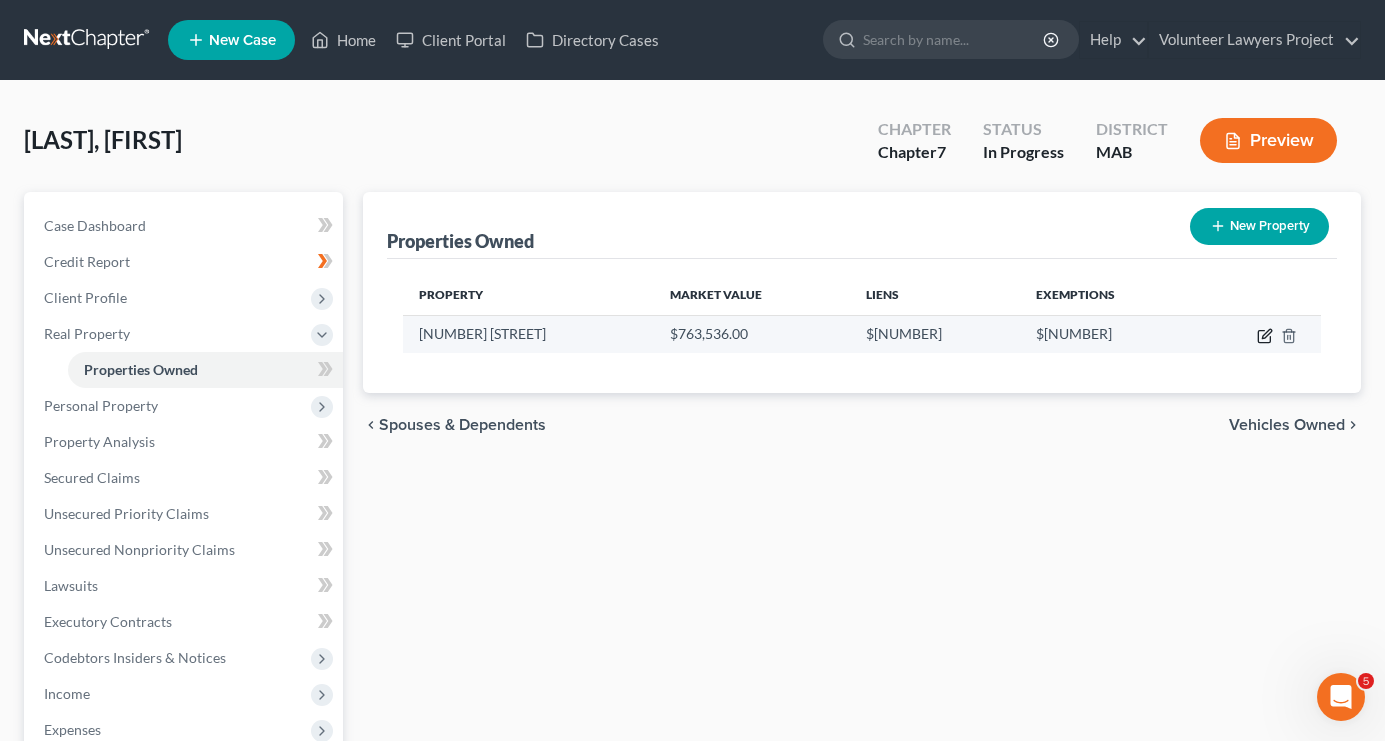 click 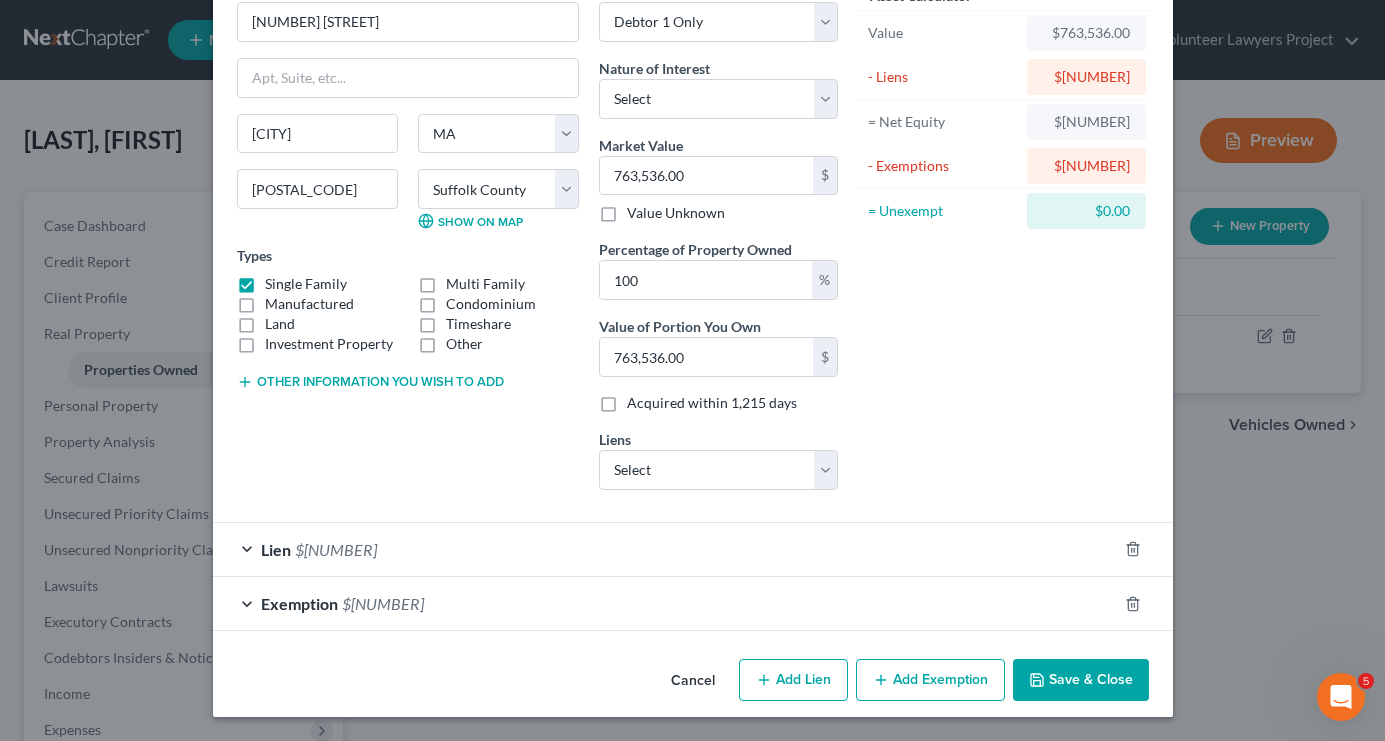 scroll, scrollTop: 110, scrollLeft: 0, axis: vertical 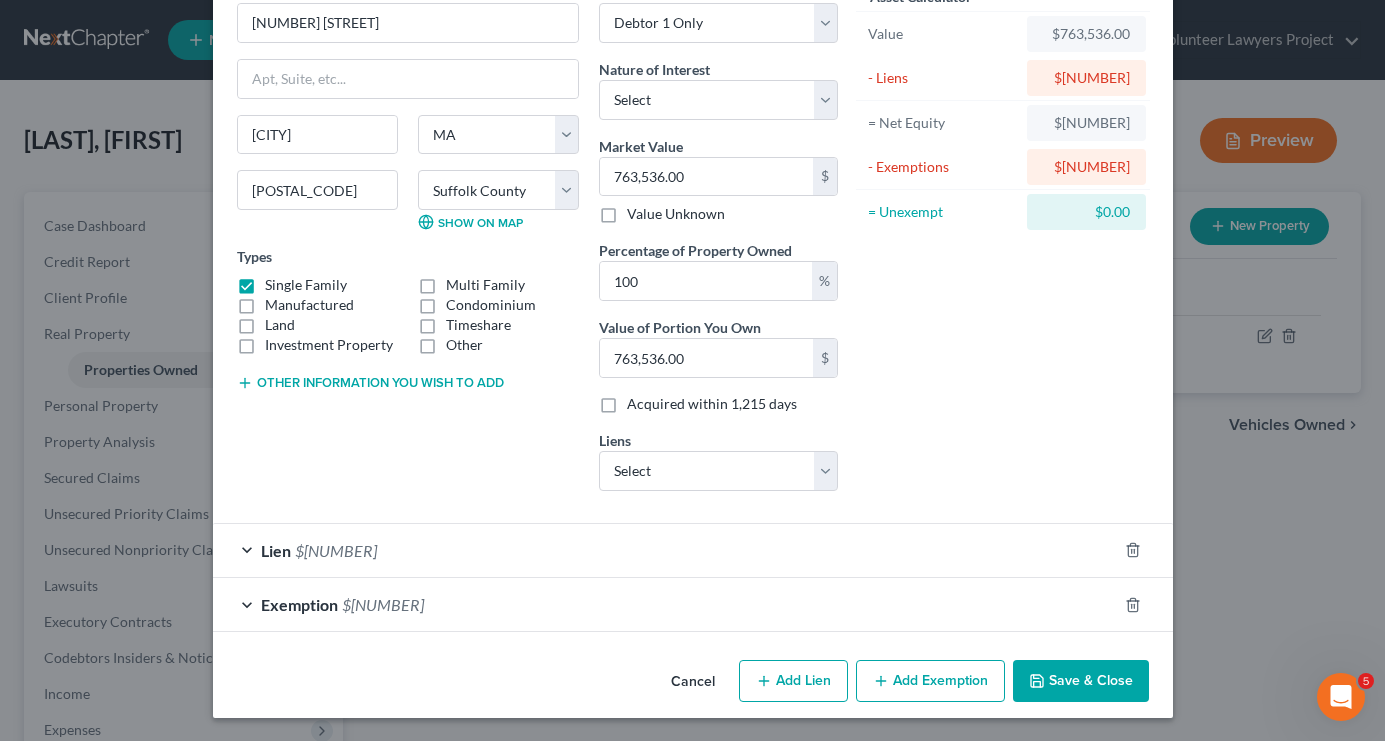 click on "Lien $[NUMBER]" at bounding box center [665, 550] 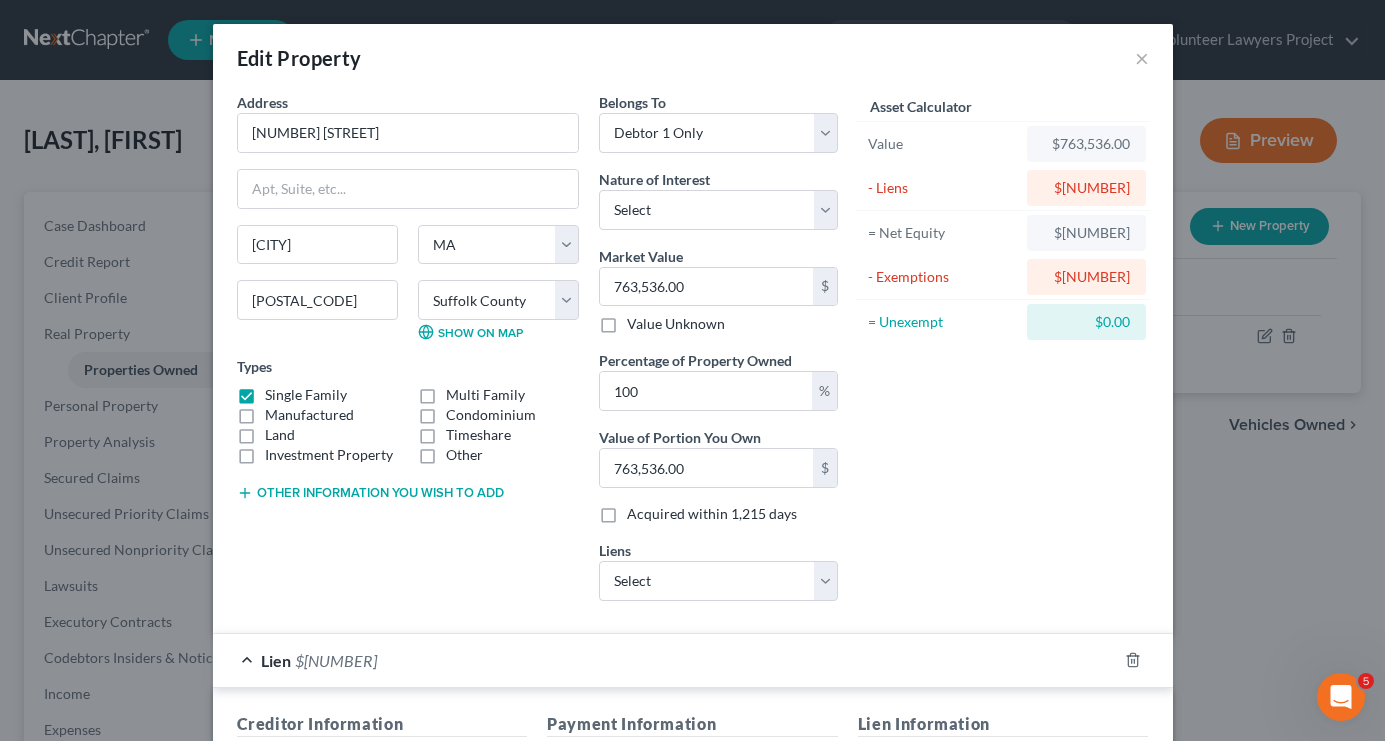 scroll, scrollTop: 0, scrollLeft: 0, axis: both 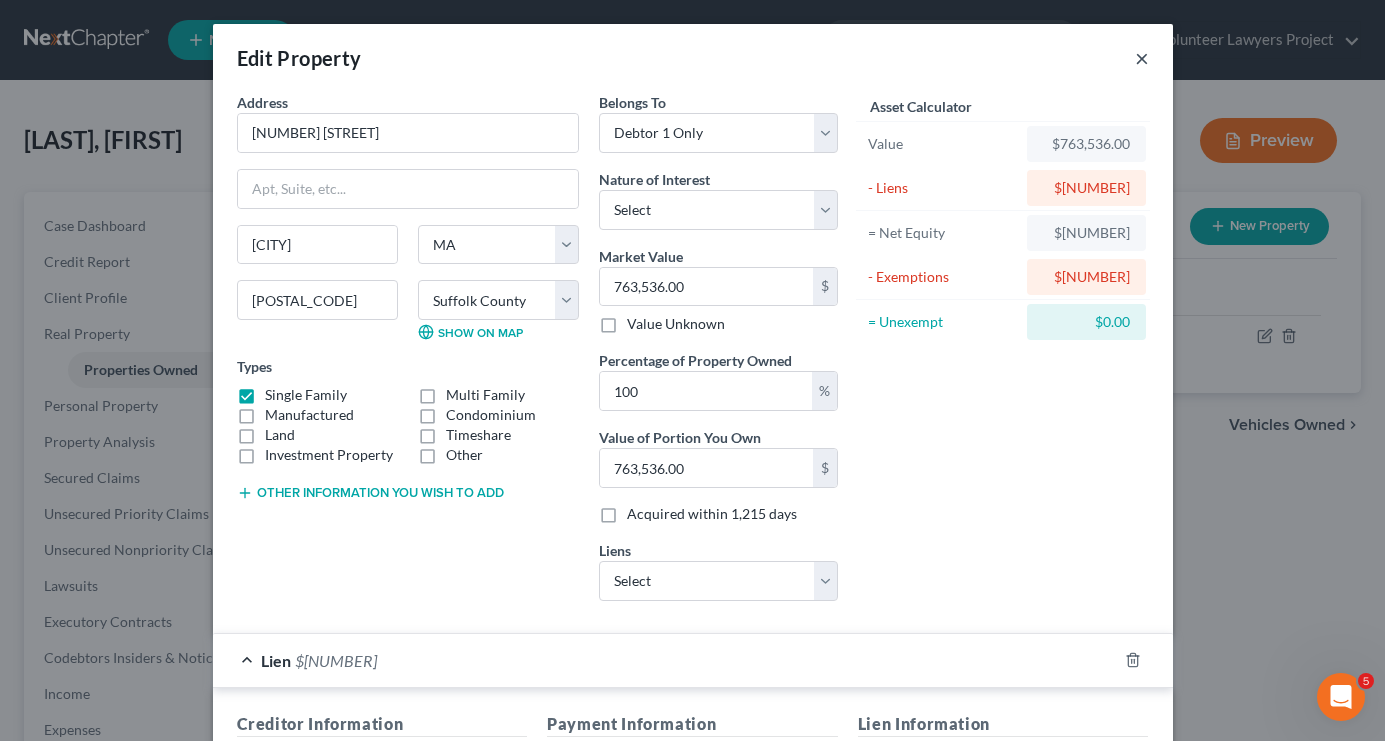 click on "×" at bounding box center (1142, 58) 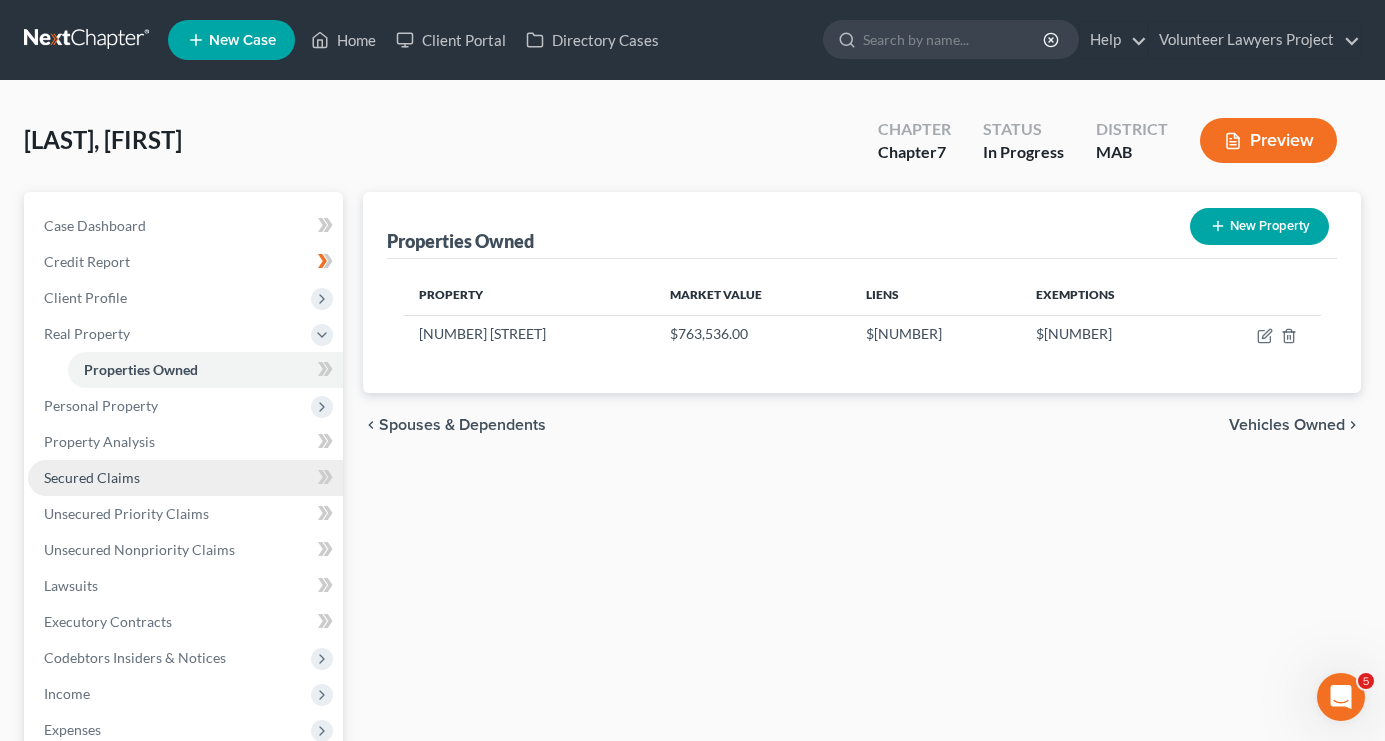 click on "Secured Claims" at bounding box center [92, 477] 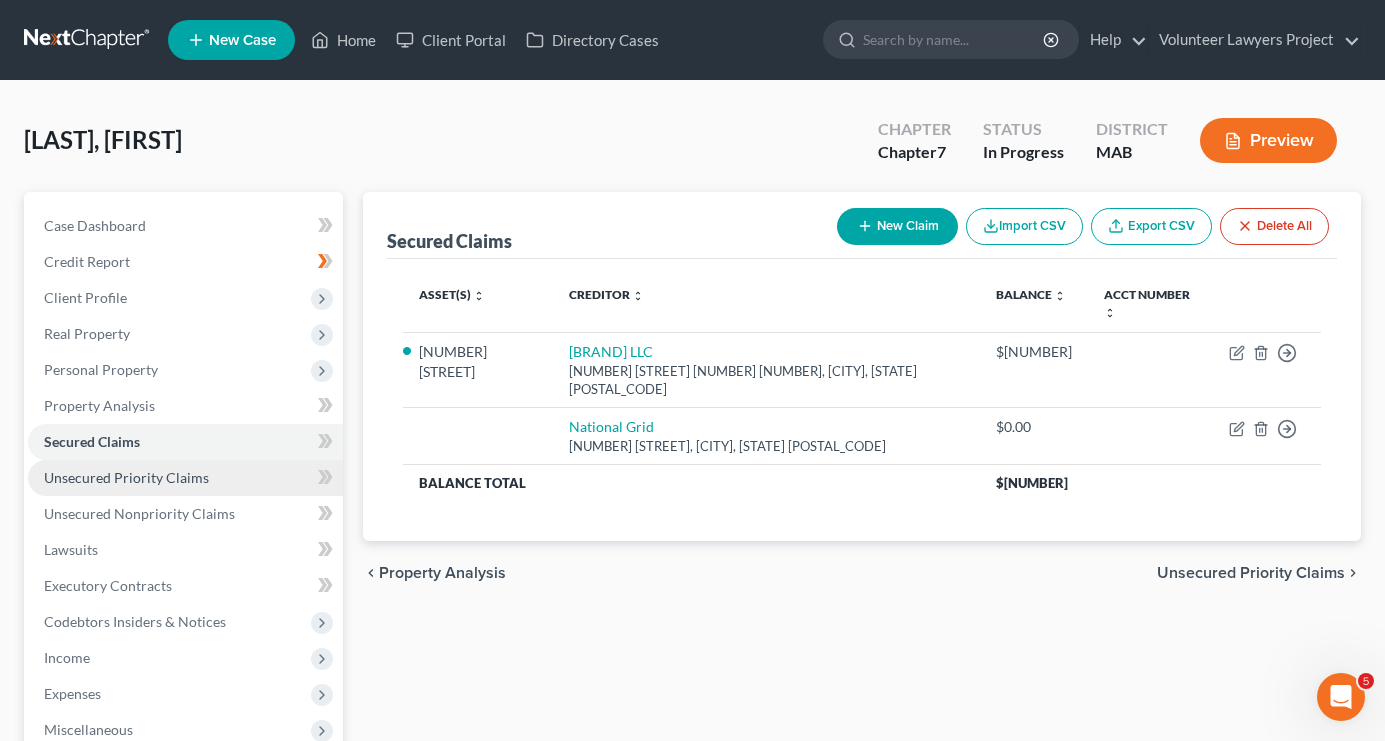 click on "Unsecured Priority Claims" at bounding box center [126, 477] 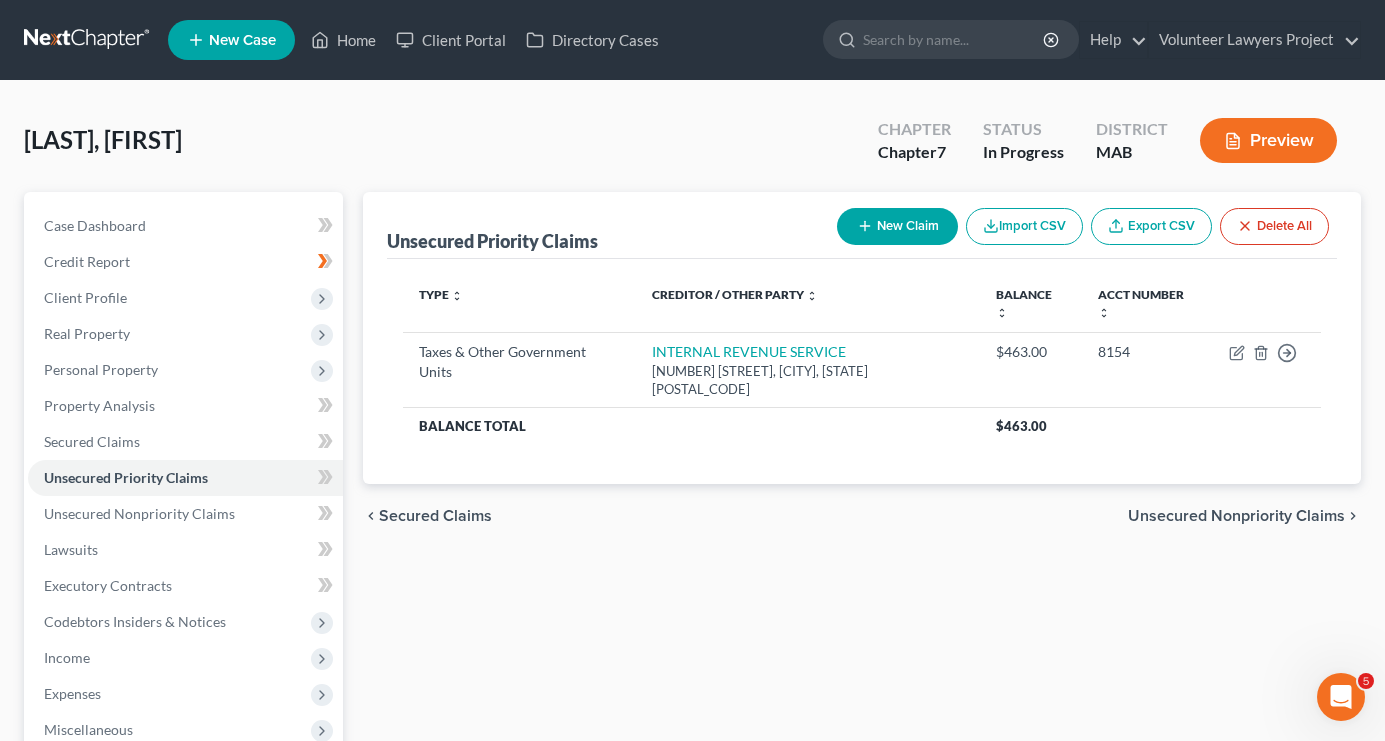 click on "New Claim" at bounding box center (897, 226) 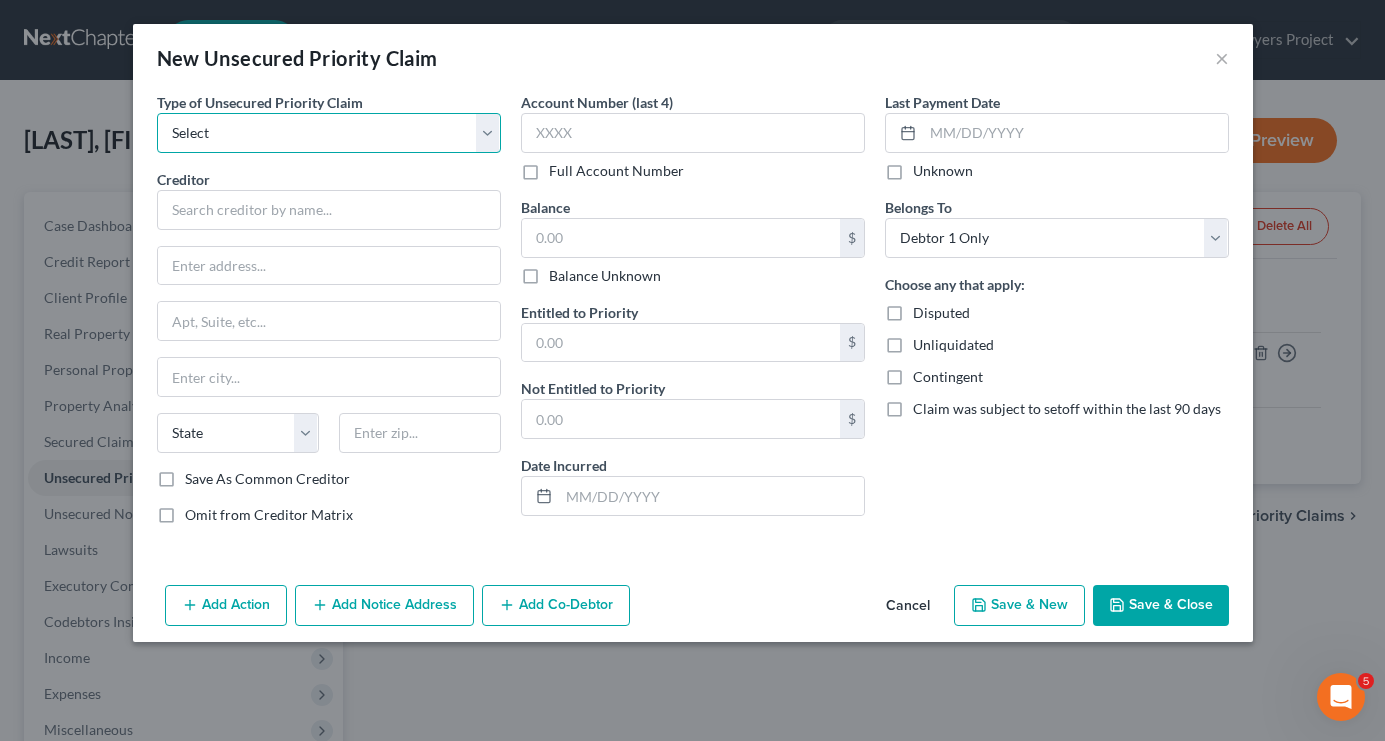 select on "0" 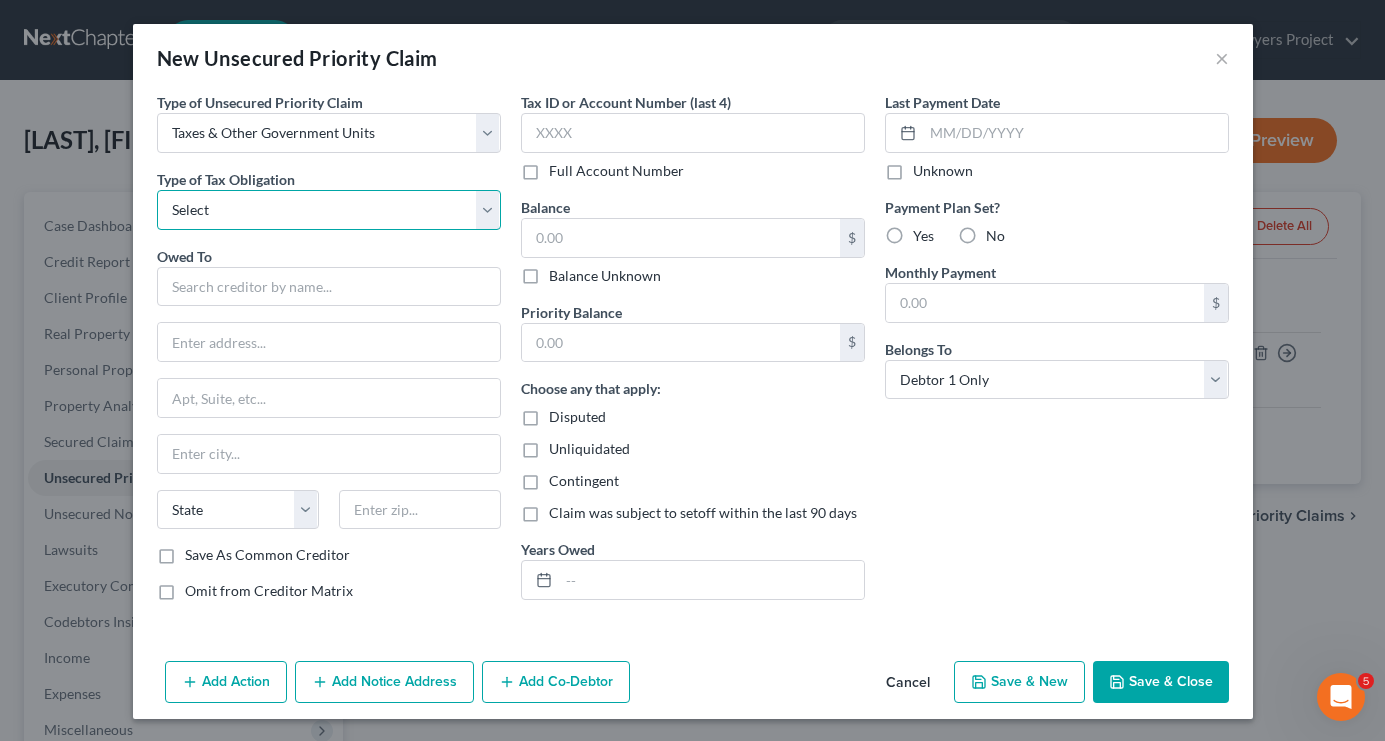 select on "0" 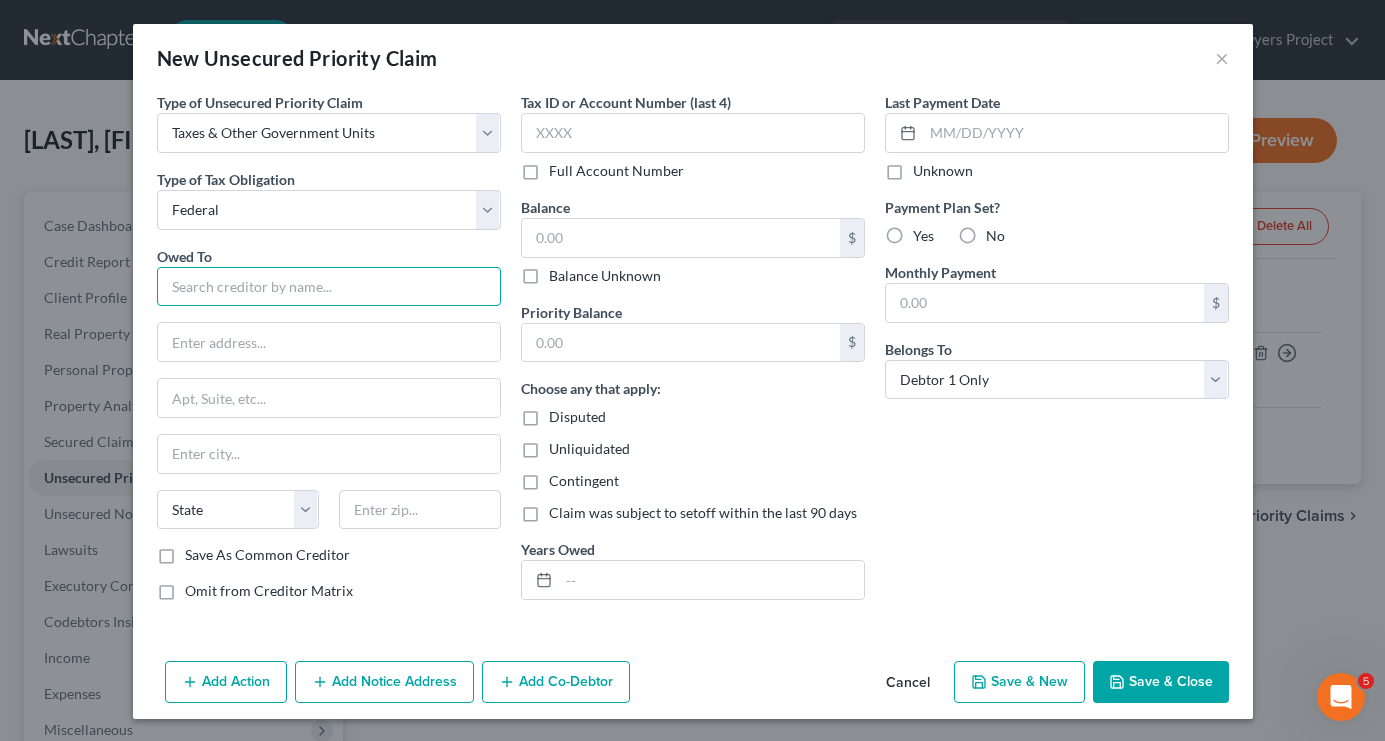 click at bounding box center (329, 287) 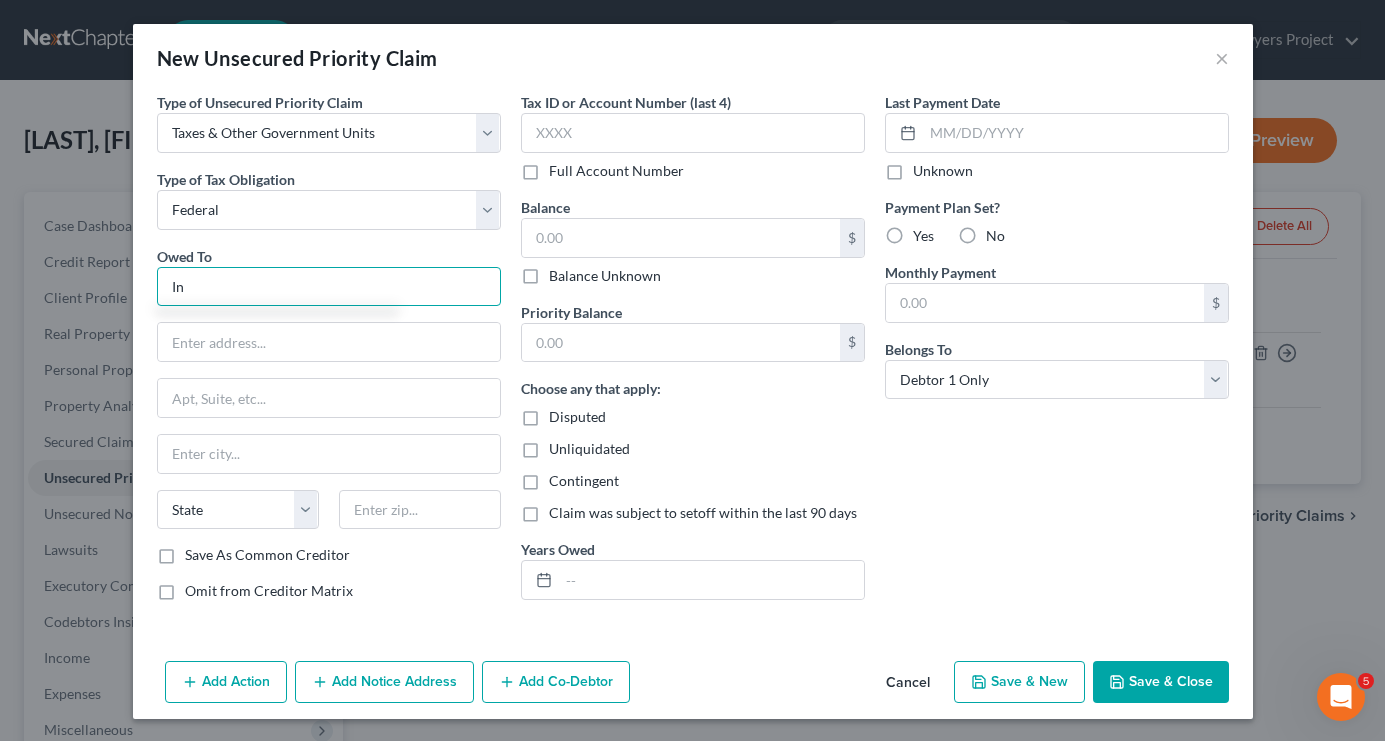type on "I" 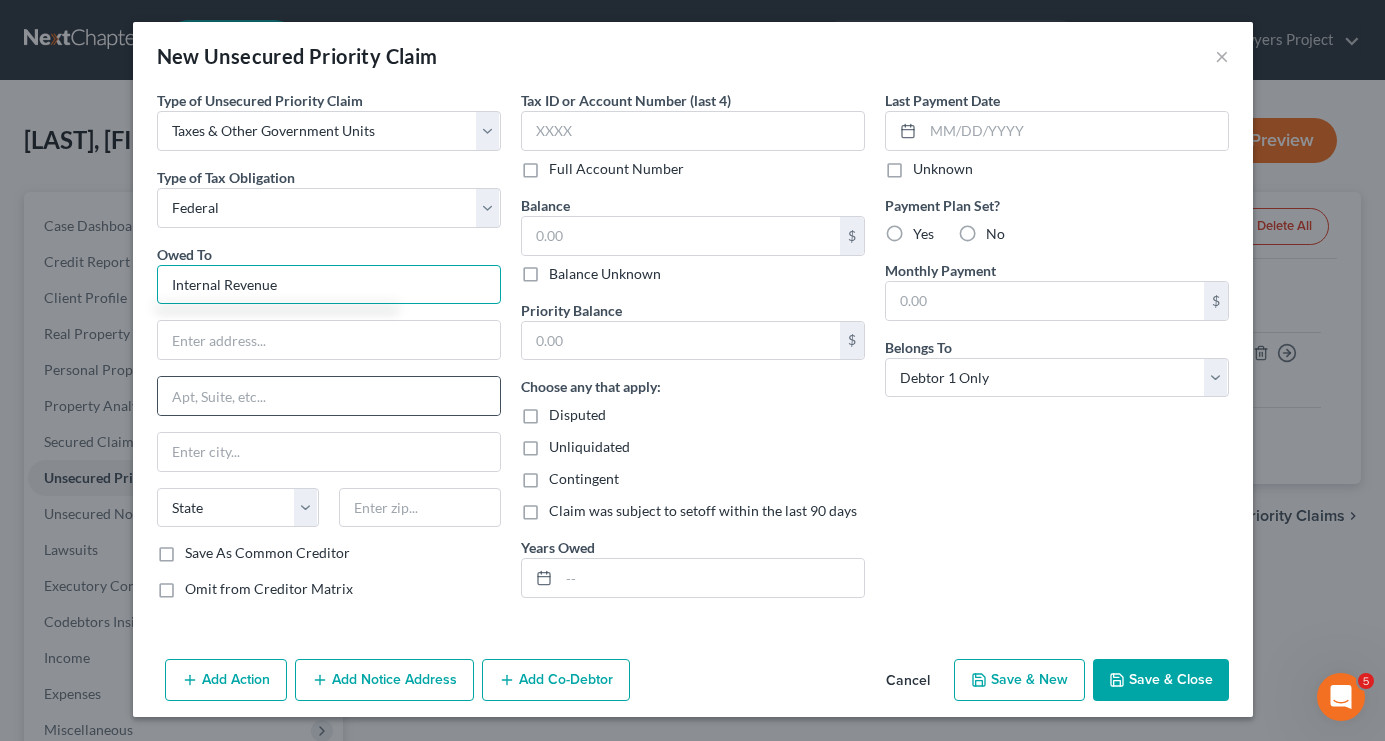 scroll, scrollTop: 2, scrollLeft: 0, axis: vertical 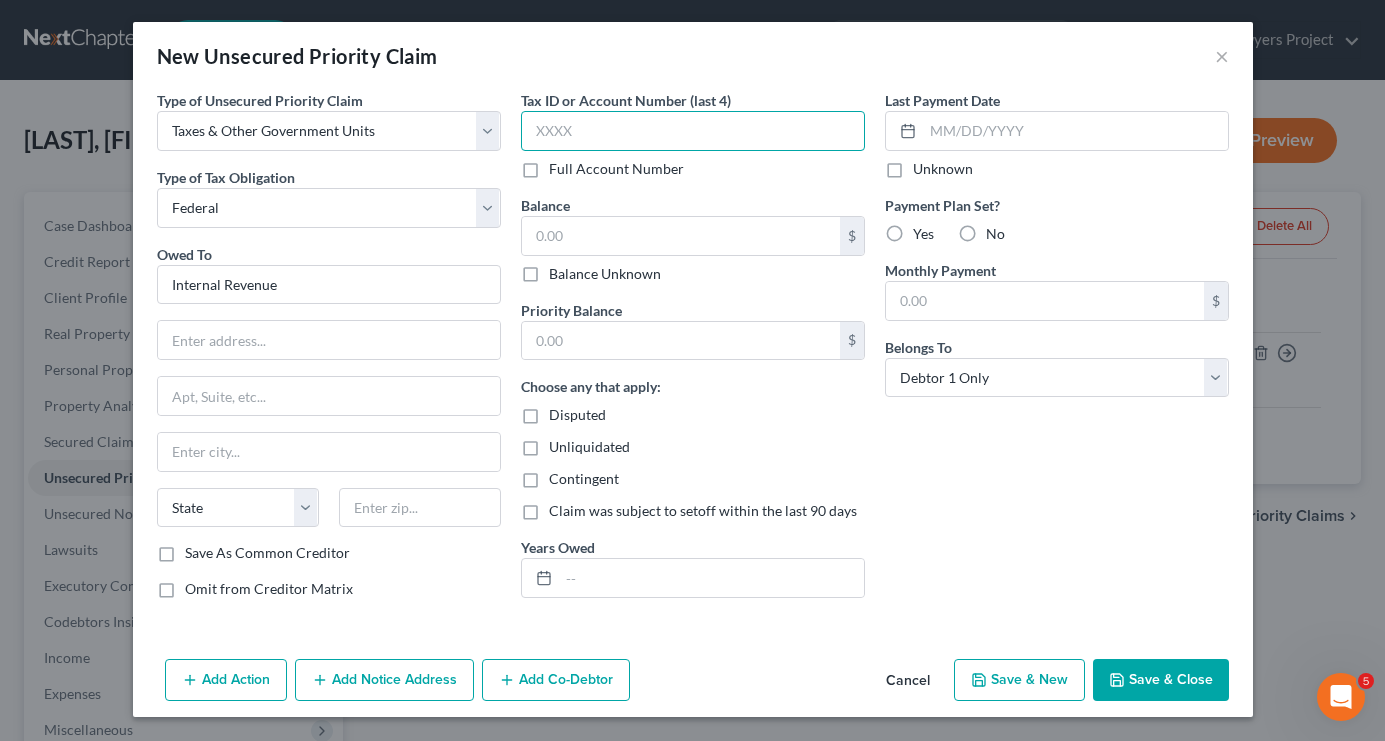 type on "Internal Revenue" 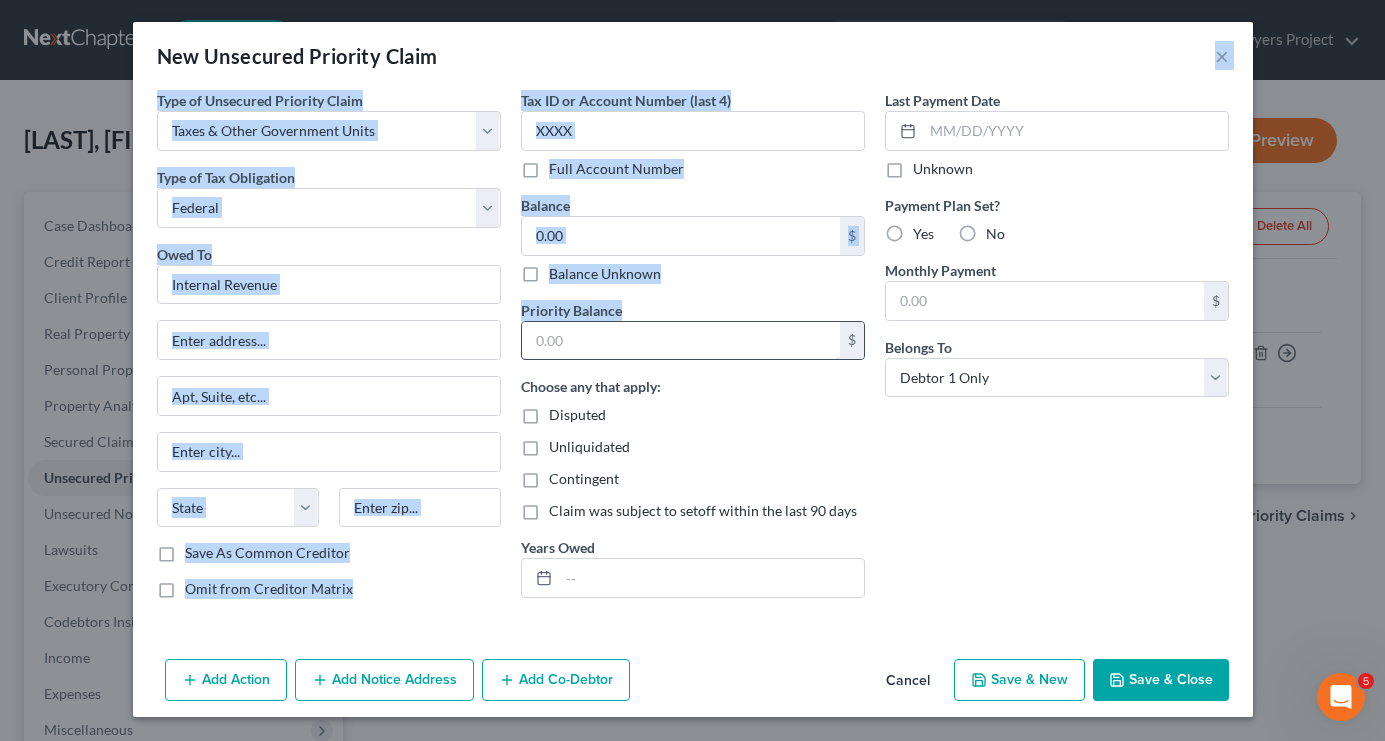 drag, startPoint x: 673, startPoint y: 52, endPoint x: 722, endPoint y: 341, distance: 293.12454 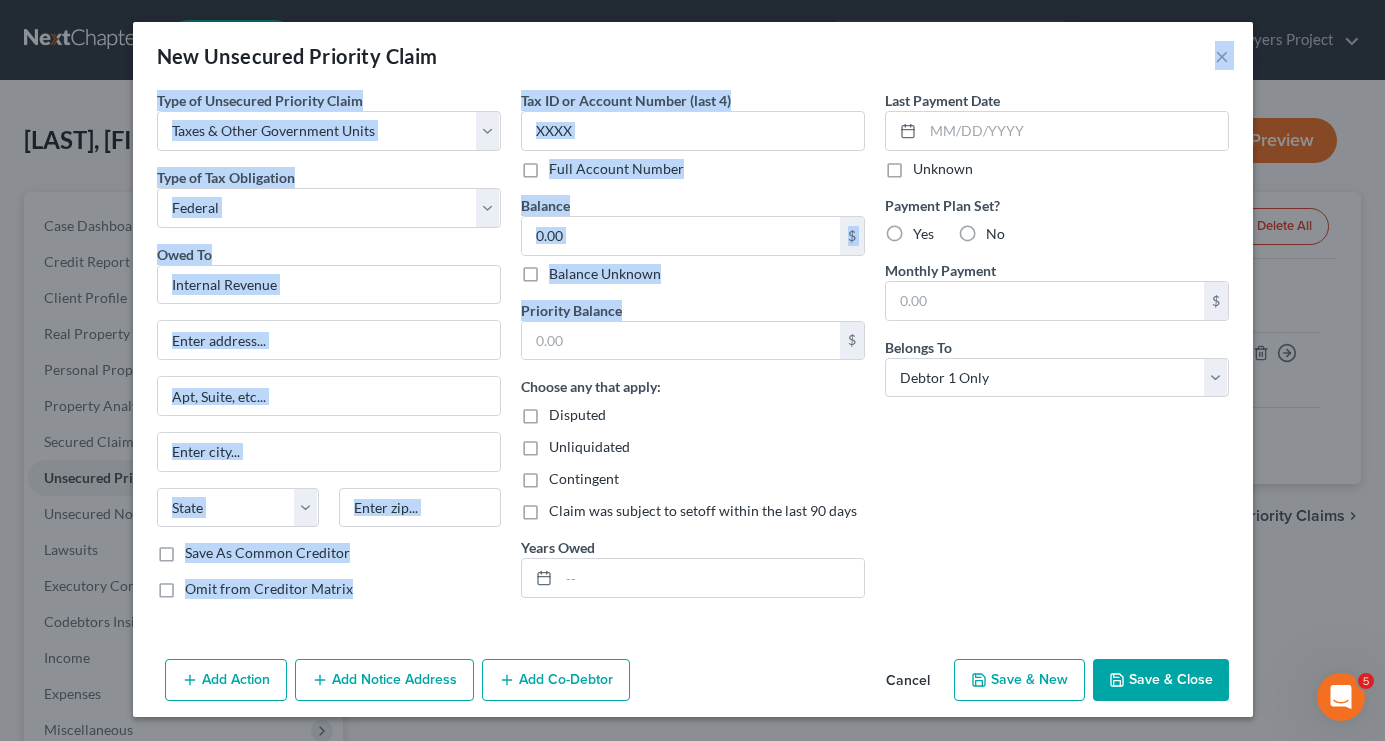 click on "Tax ID or Account Number (last 4)
Full Account Number
Balance
$
Balance Unknown
Balance Undetermined
$
Balance Unknown
Priority Balance $ Choose any that apply: Disputed Unliquidated Contingent Claim was subject to setoff within the last 90 days Years Owed" at bounding box center [693, 352] 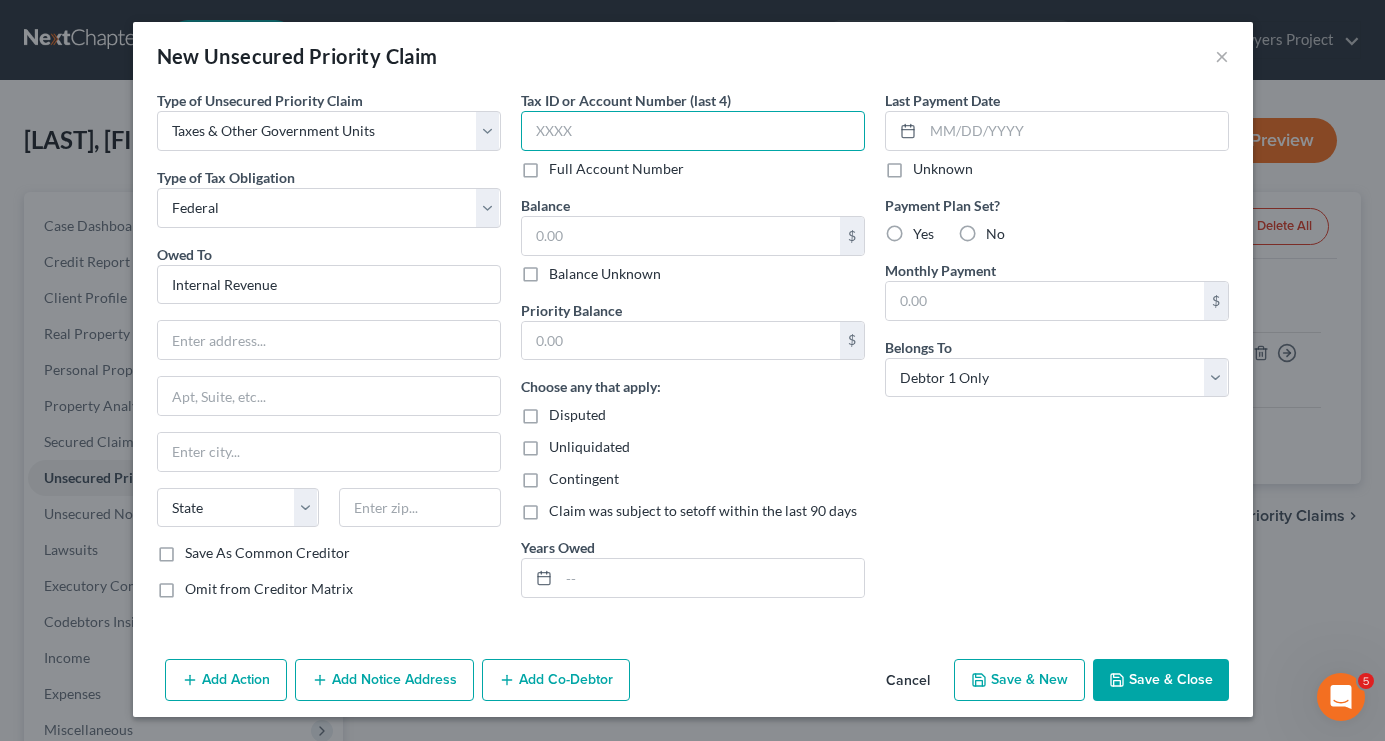 click at bounding box center [693, 131] 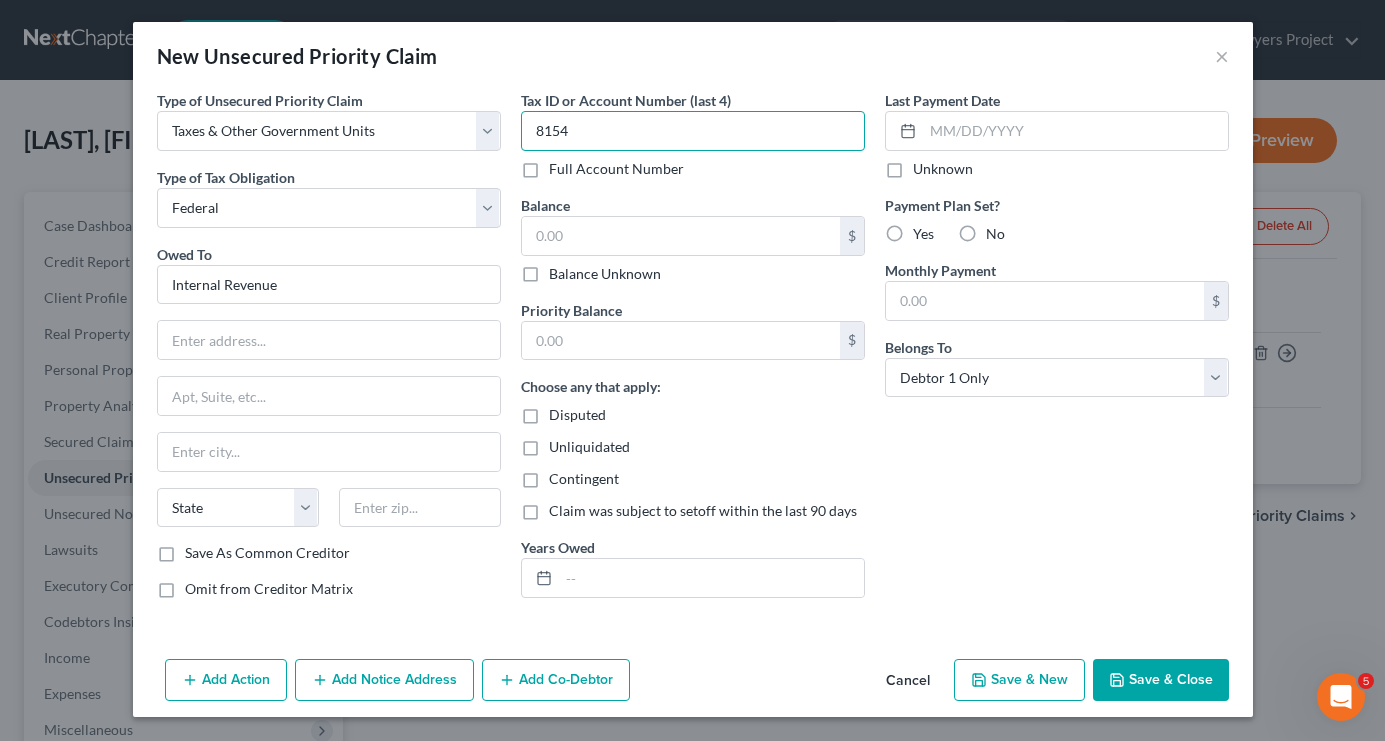 type on "8154" 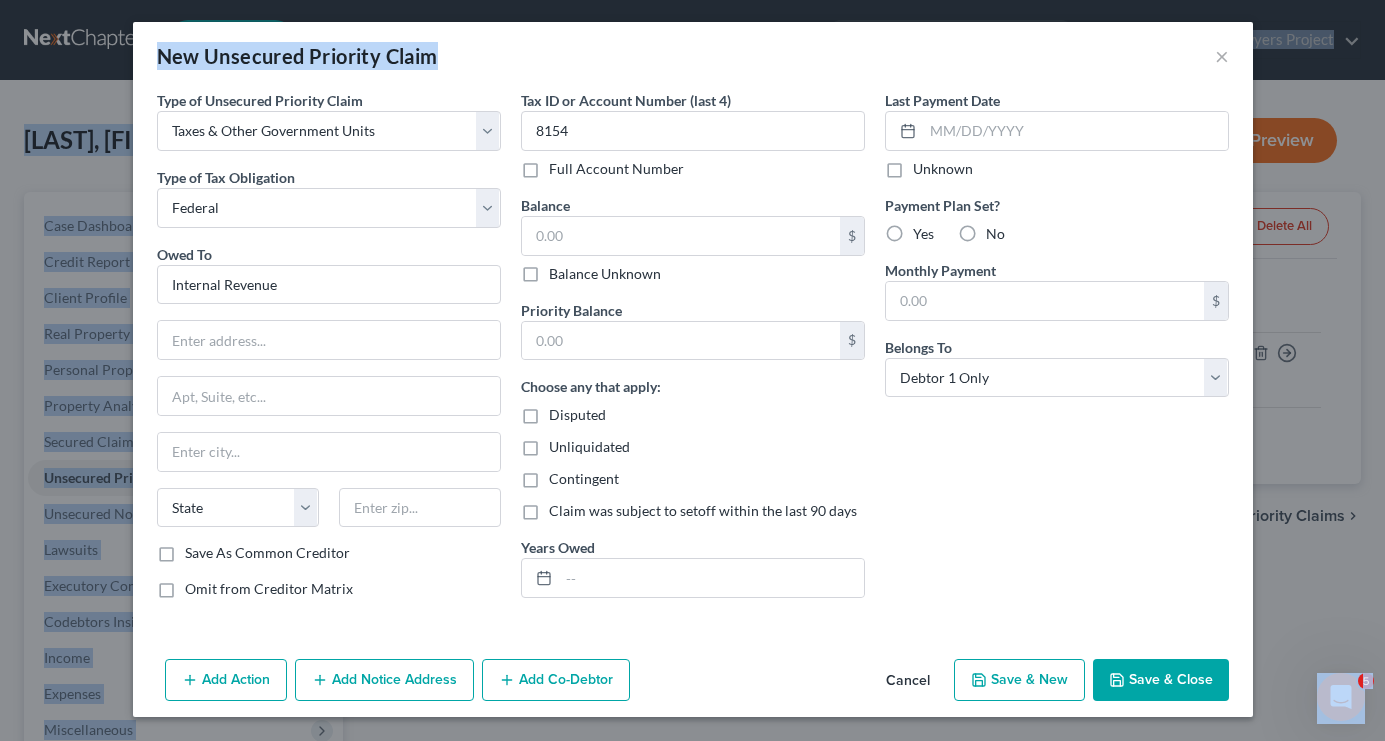 scroll, scrollTop: 0, scrollLeft: 0, axis: both 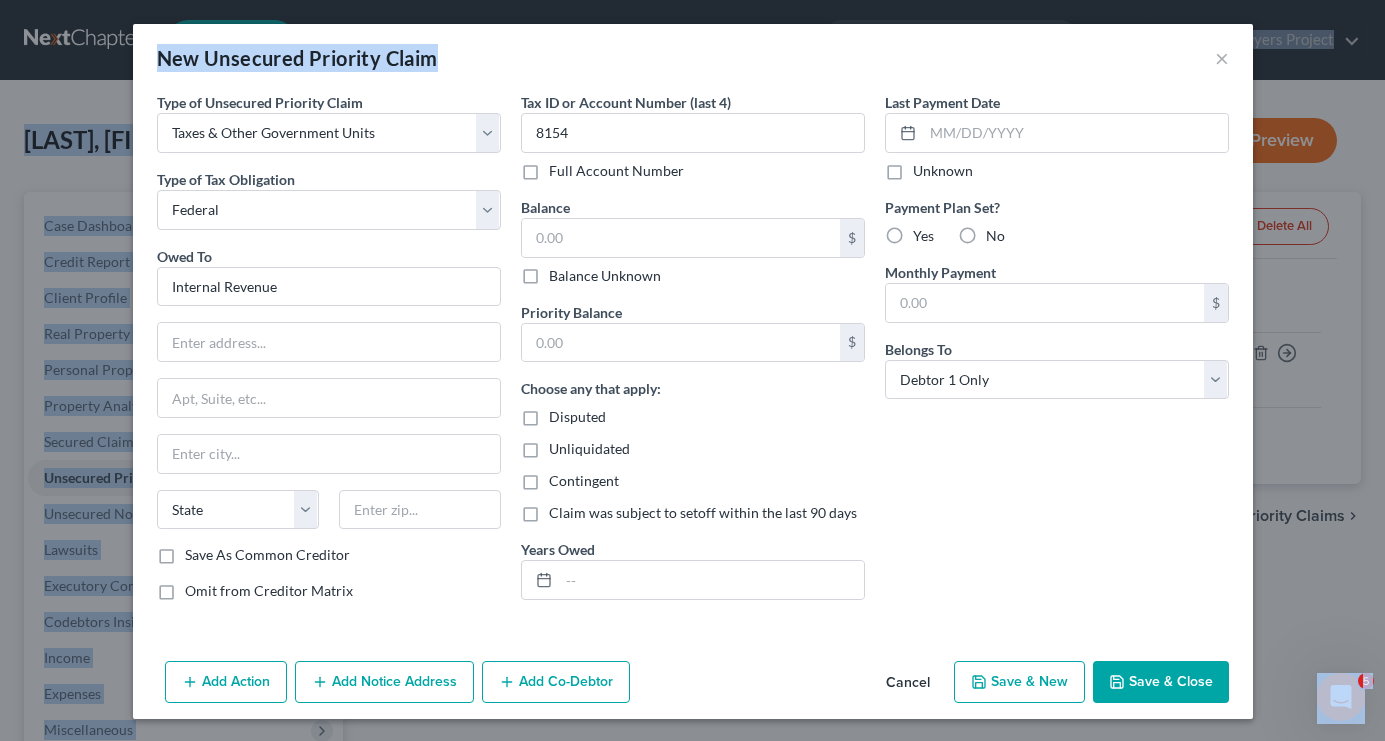 drag, startPoint x: 693, startPoint y: 47, endPoint x: 931, endPoint y: -38, distance: 252.72318 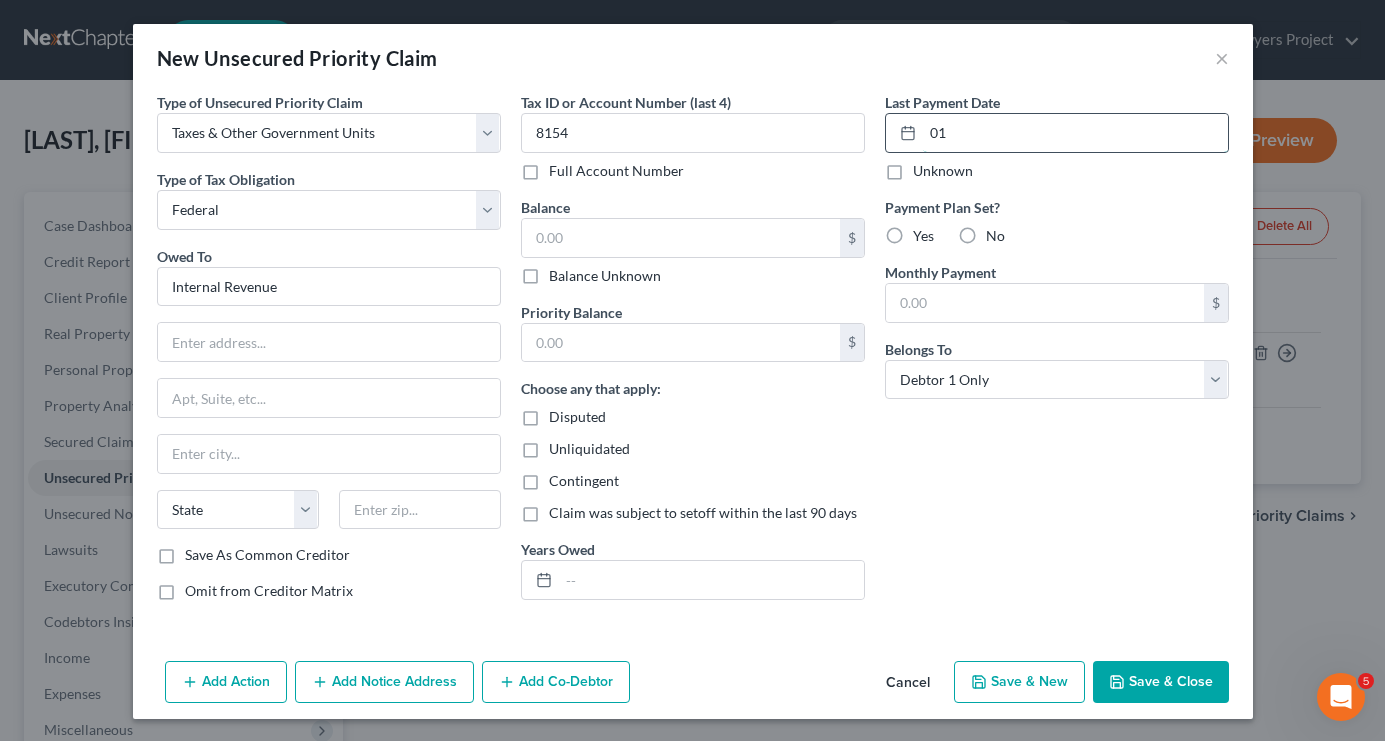 type on "0" 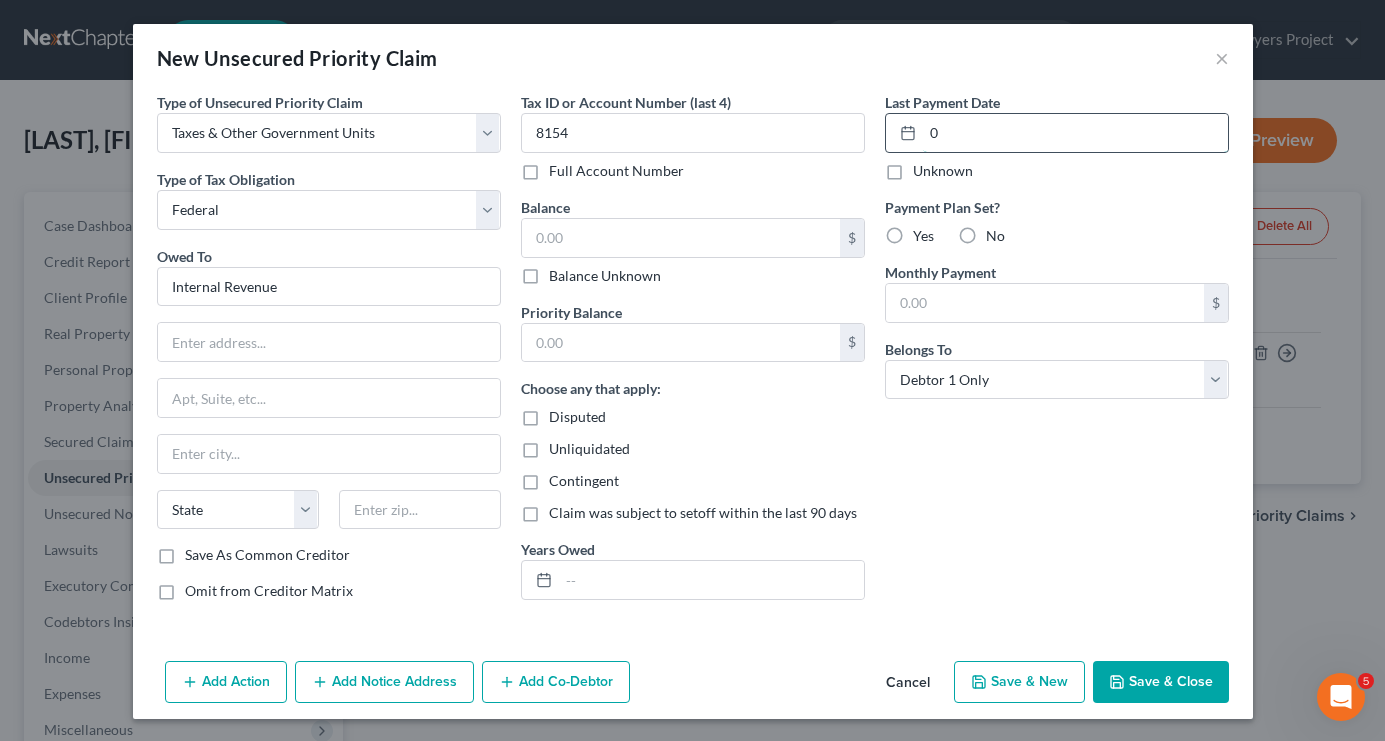 type 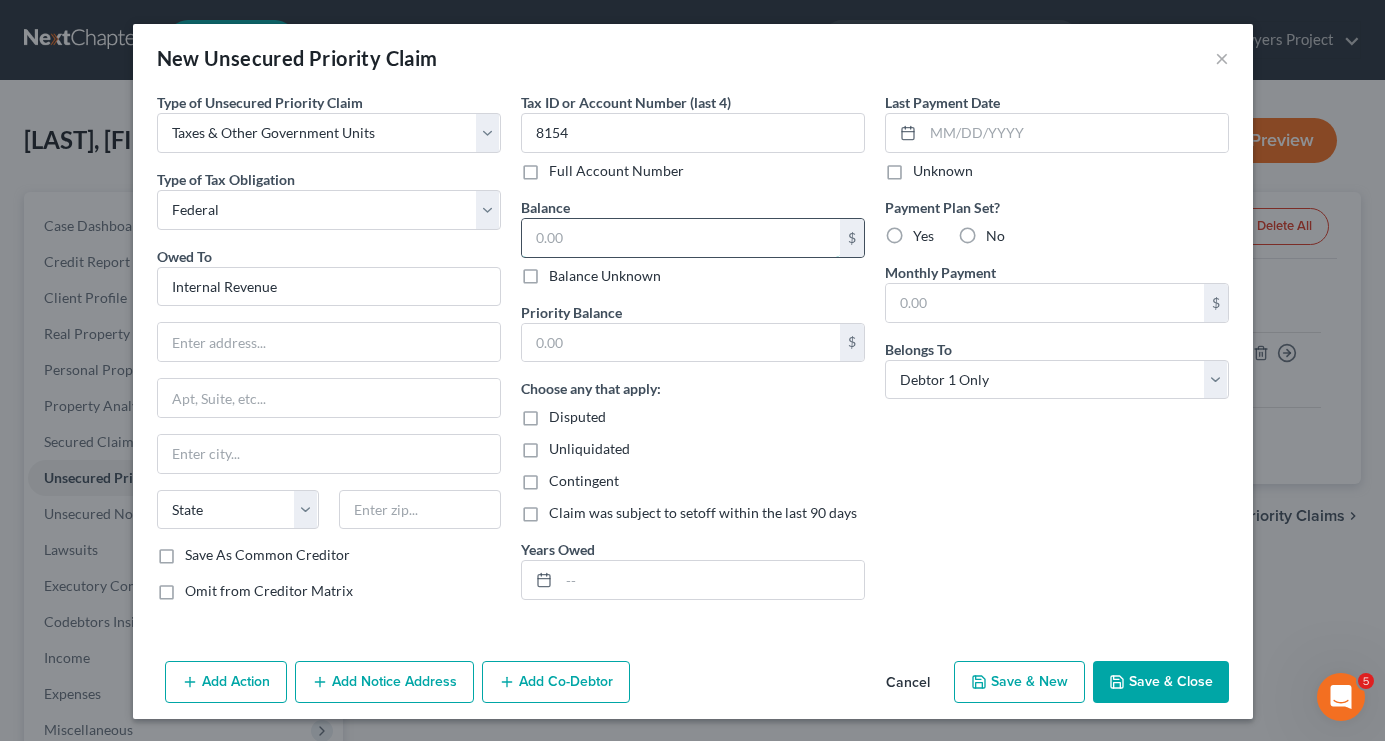 click at bounding box center (681, 238) 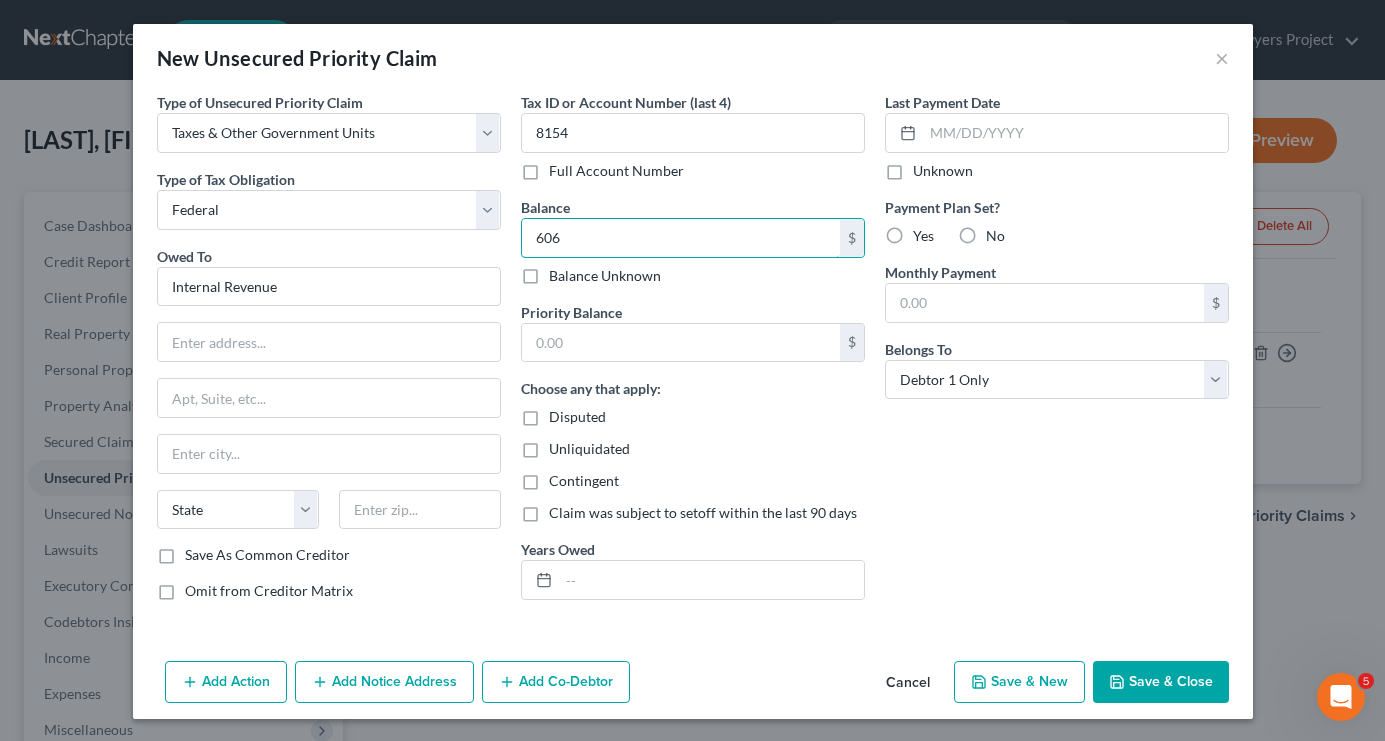 type on "606" 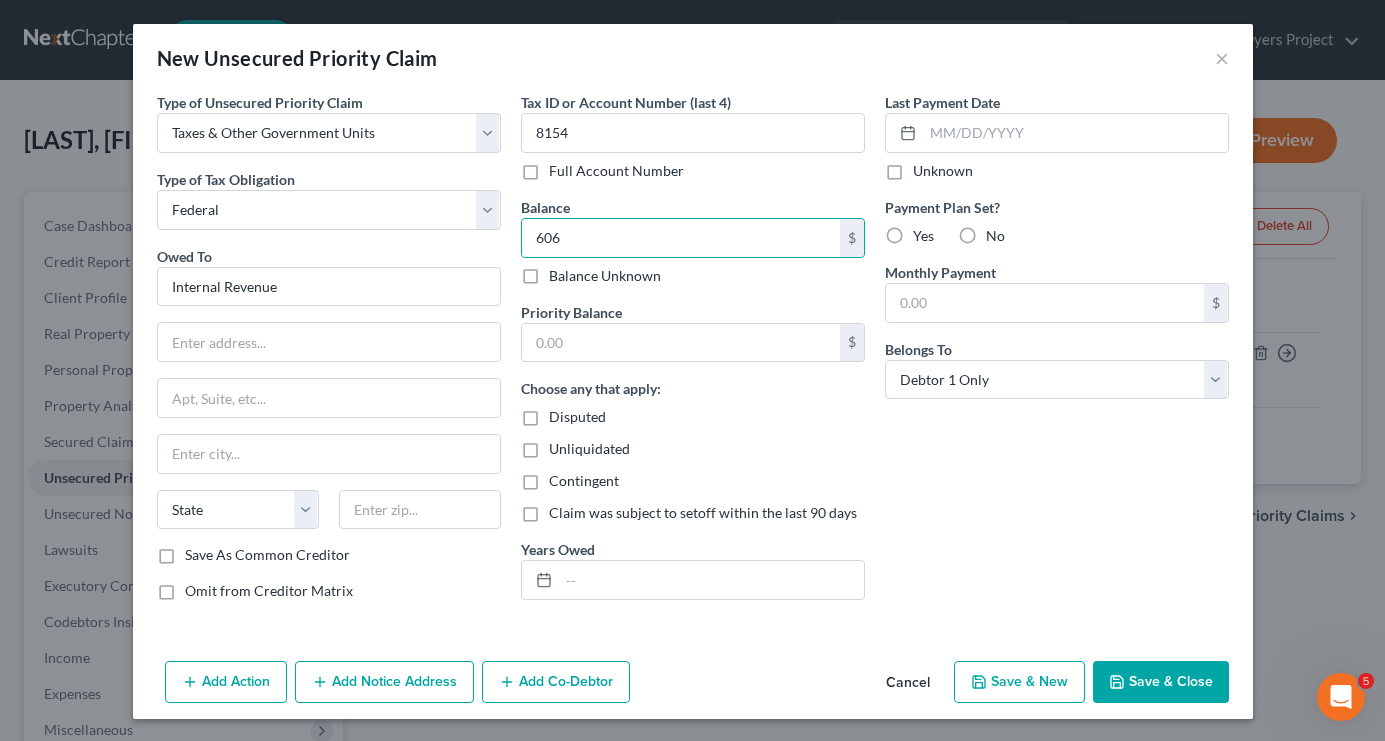 click on "Last Payment Date         Unknown Payment Plan Set? Yes No Monthly Payment $
Belongs To
*
Select Debtor 1 Only Debtor 2 Only Debtor 1 And Debtor 2 Only At Least One Of The Debtors And Another Community Property" at bounding box center (1057, 354) 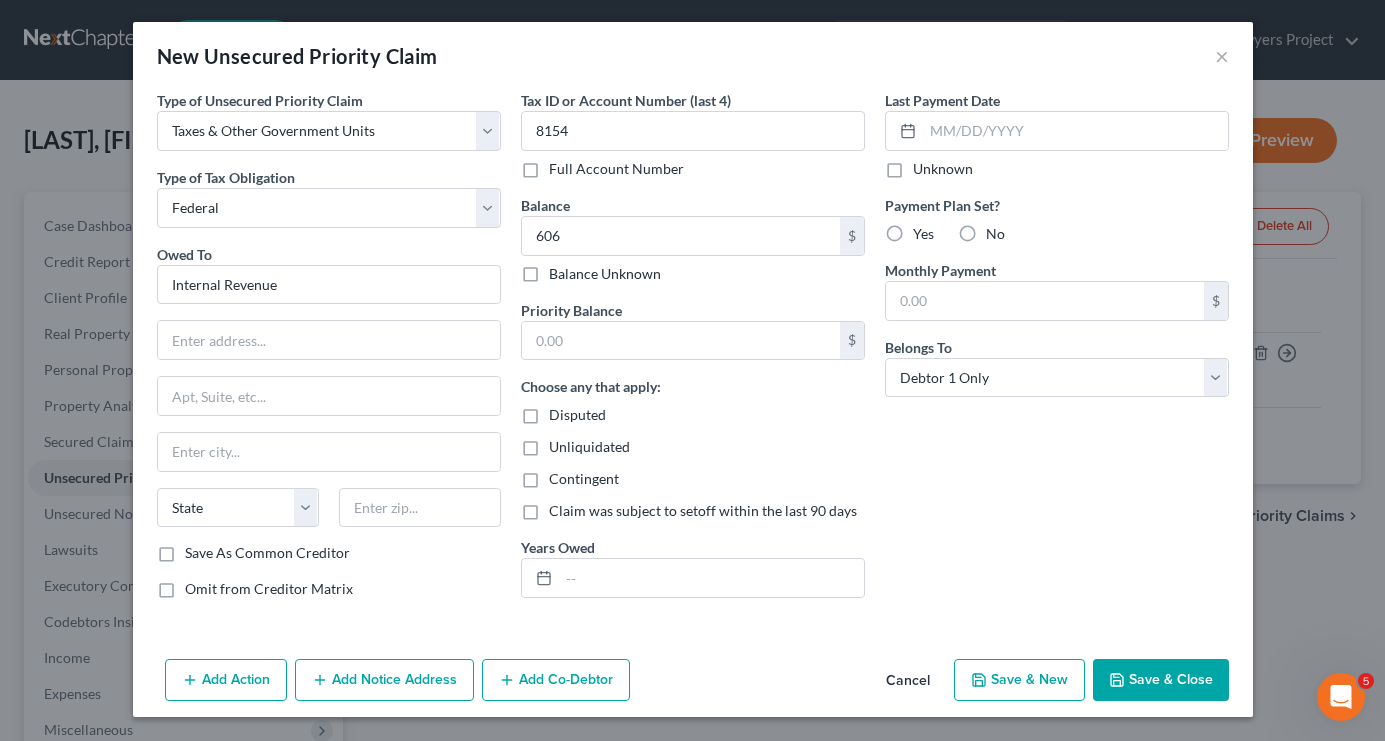 scroll, scrollTop: 2, scrollLeft: 0, axis: vertical 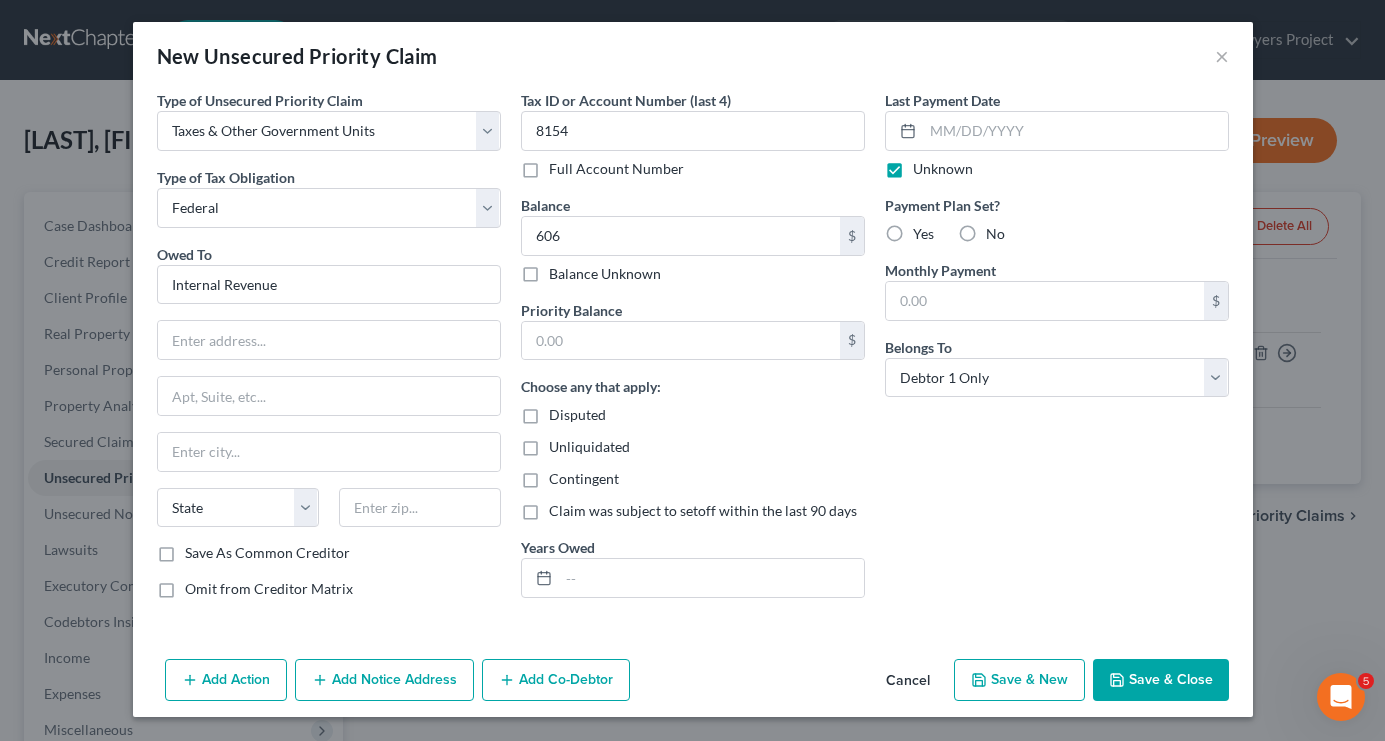 click on "Save & Close" at bounding box center [1161, 680] 